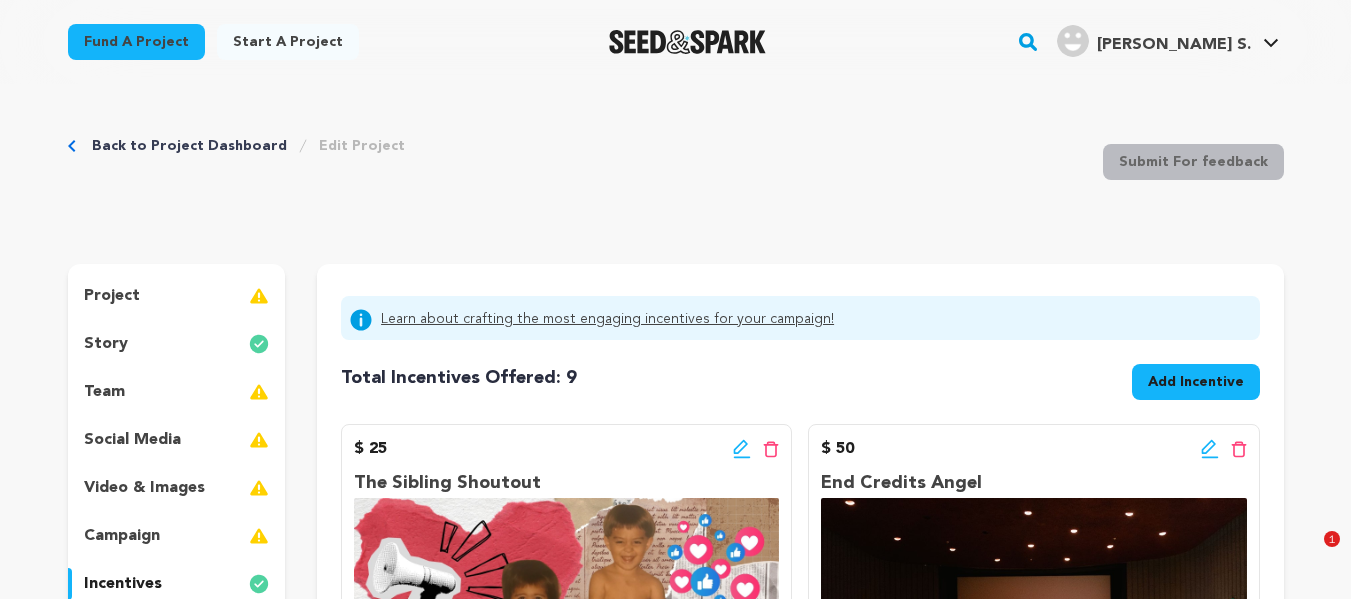 scroll, scrollTop: 1970, scrollLeft: 0, axis: vertical 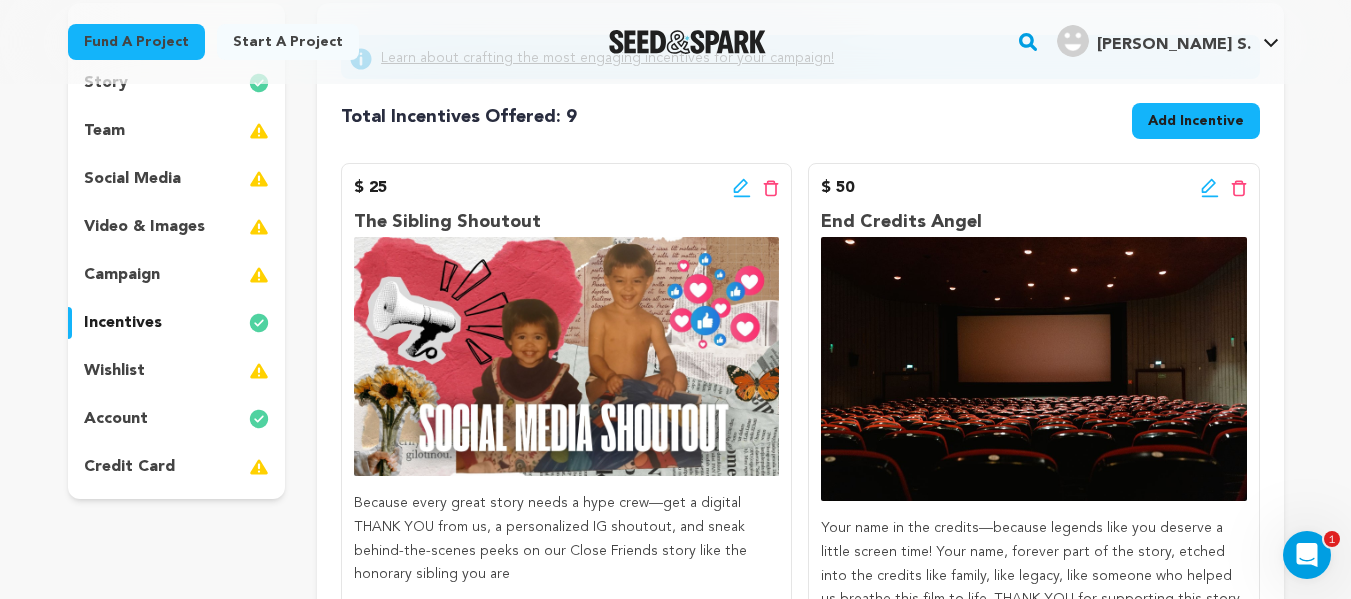 click on "social media" at bounding box center [177, 179] 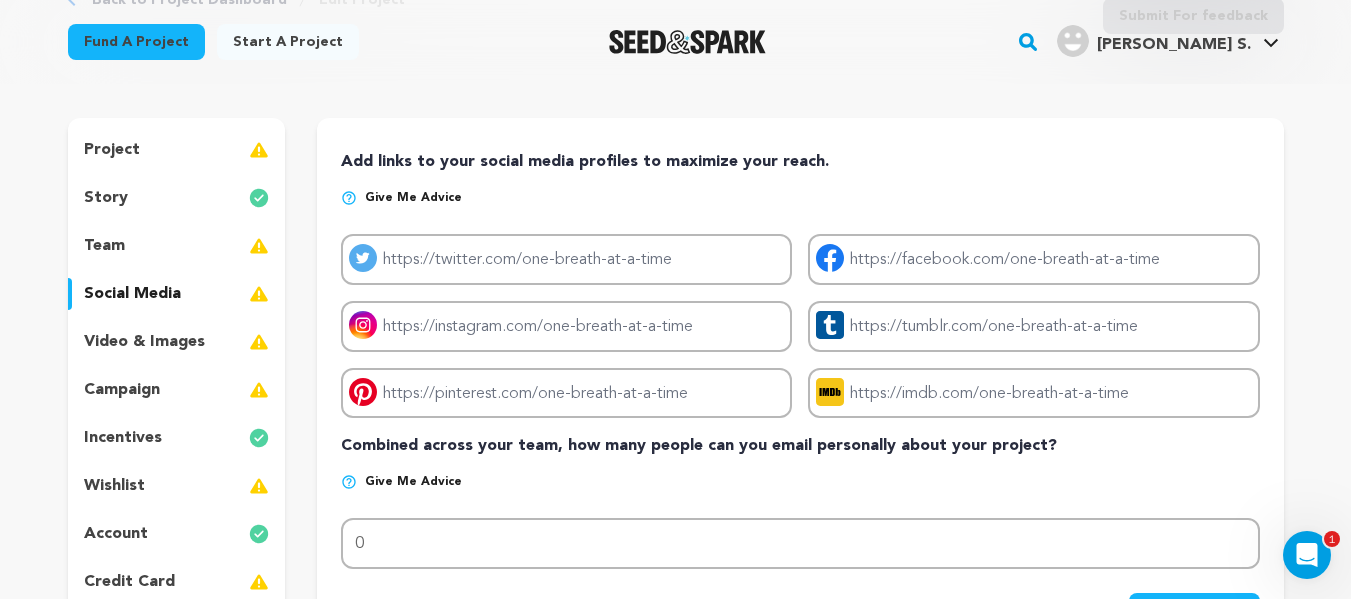 scroll, scrollTop: 145, scrollLeft: 0, axis: vertical 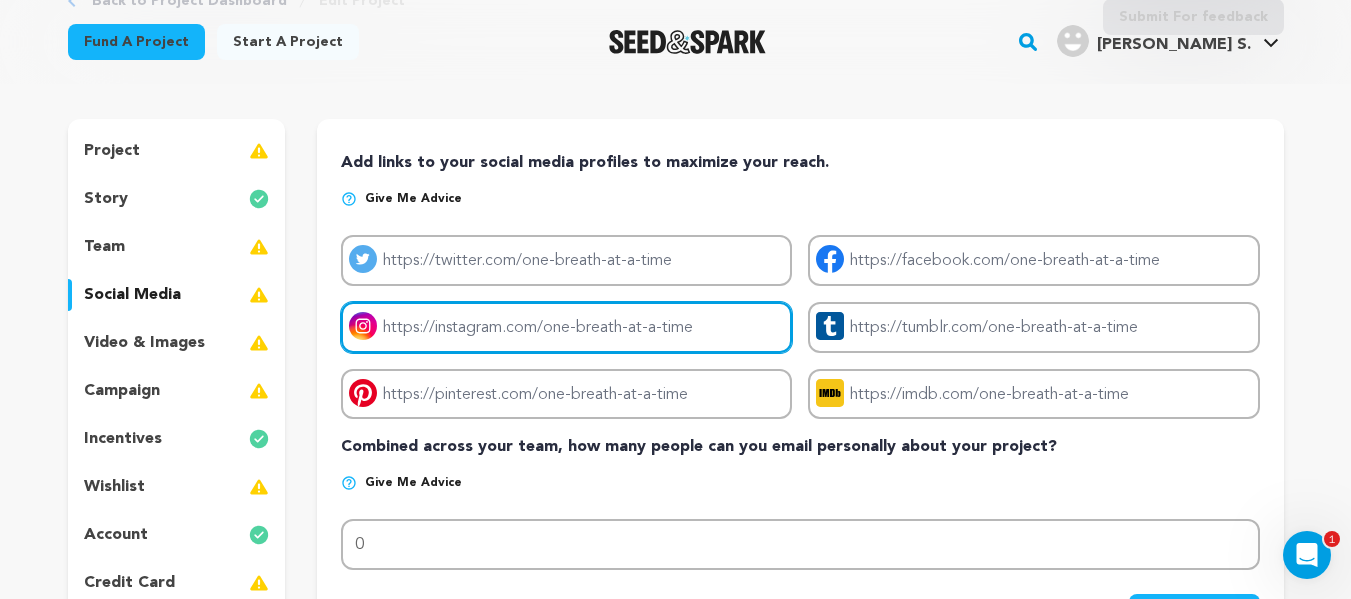 click on "Project instagram link" at bounding box center (566, 327) 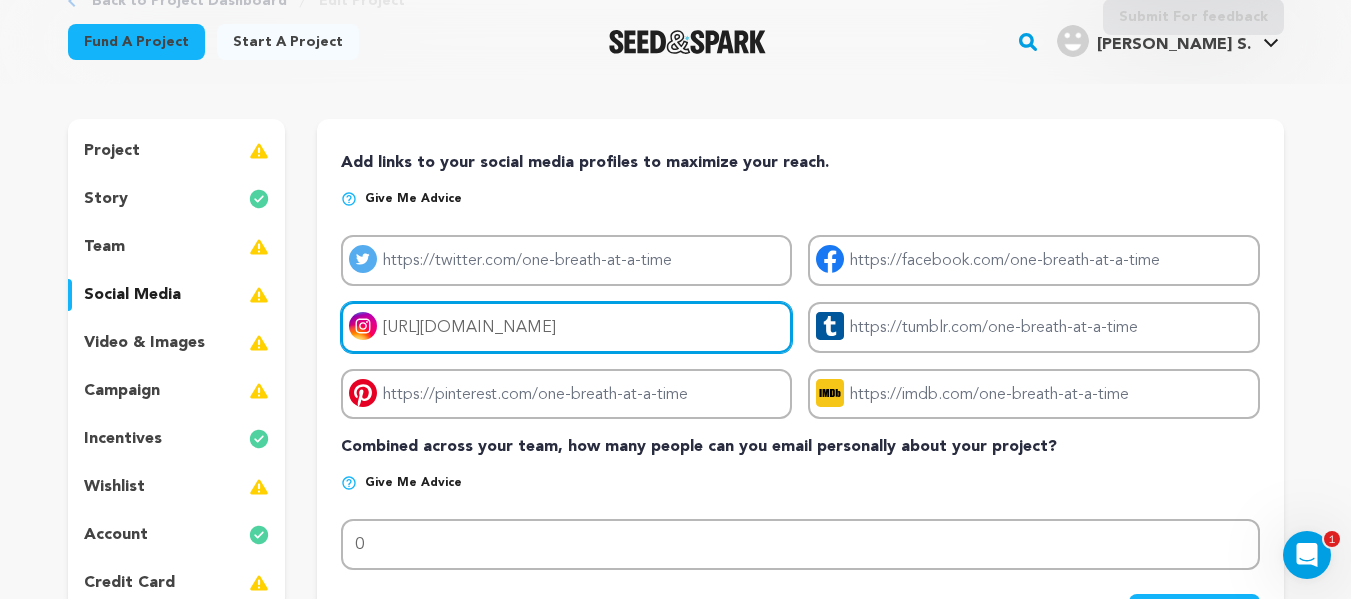 scroll, scrollTop: 0, scrollLeft: 114, axis: horizontal 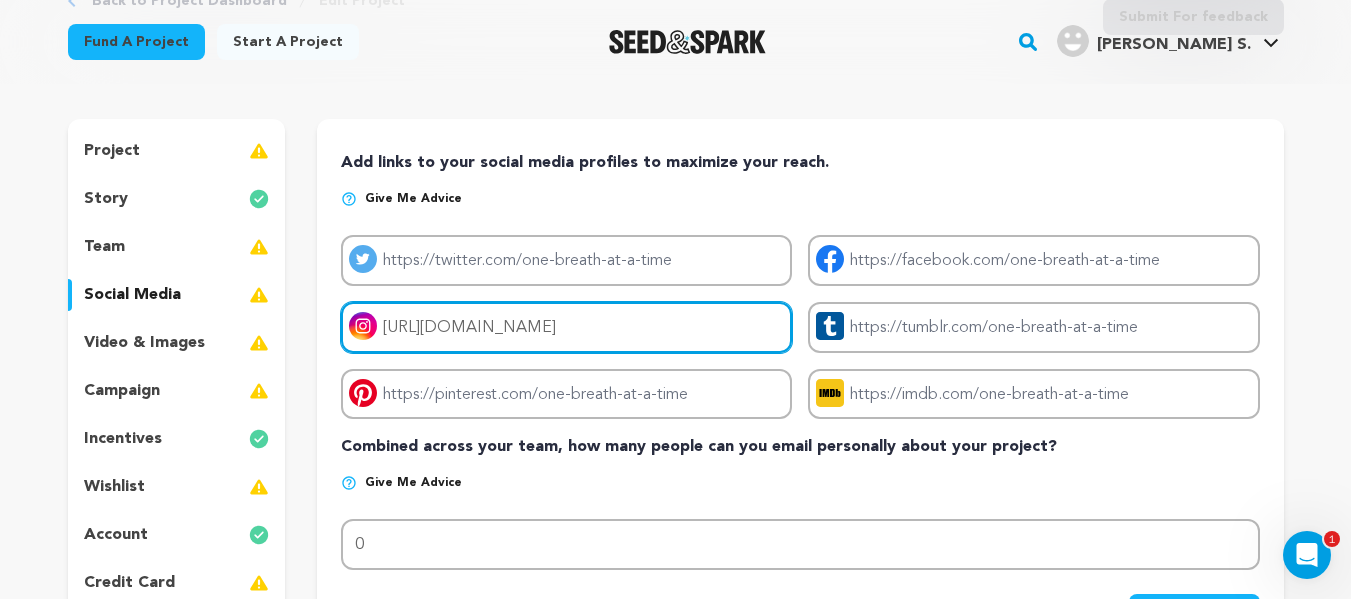 type on "[URL][DOMAIN_NAME]" 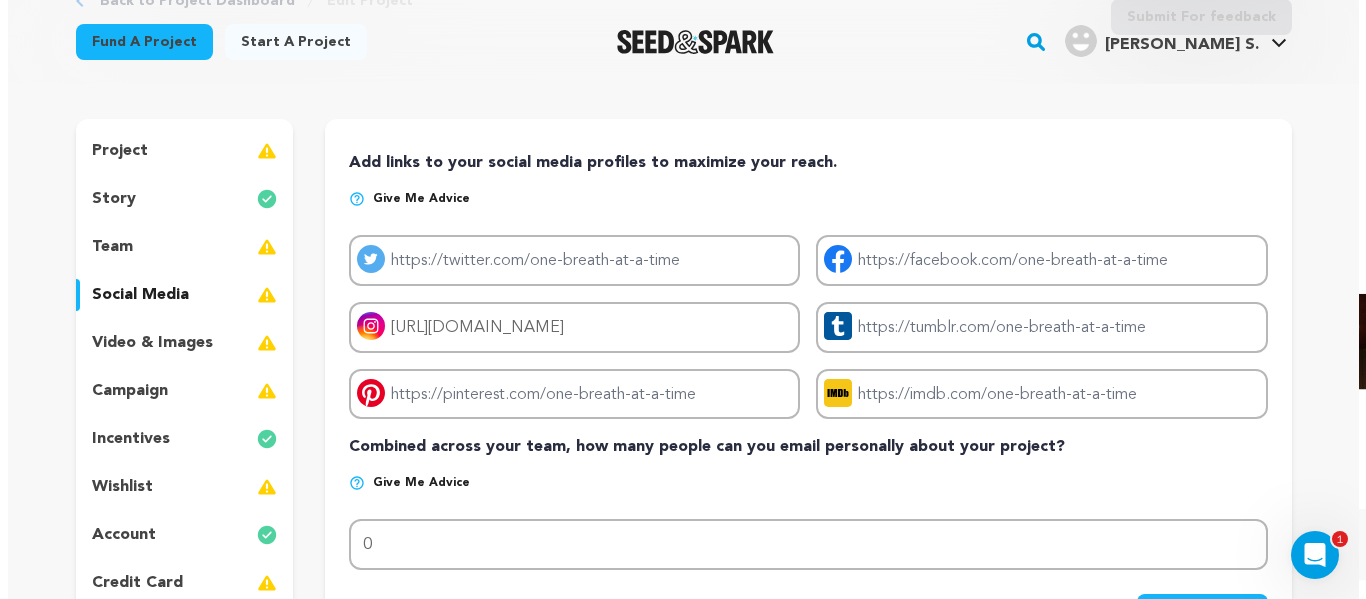 scroll, scrollTop: 0, scrollLeft: 0, axis: both 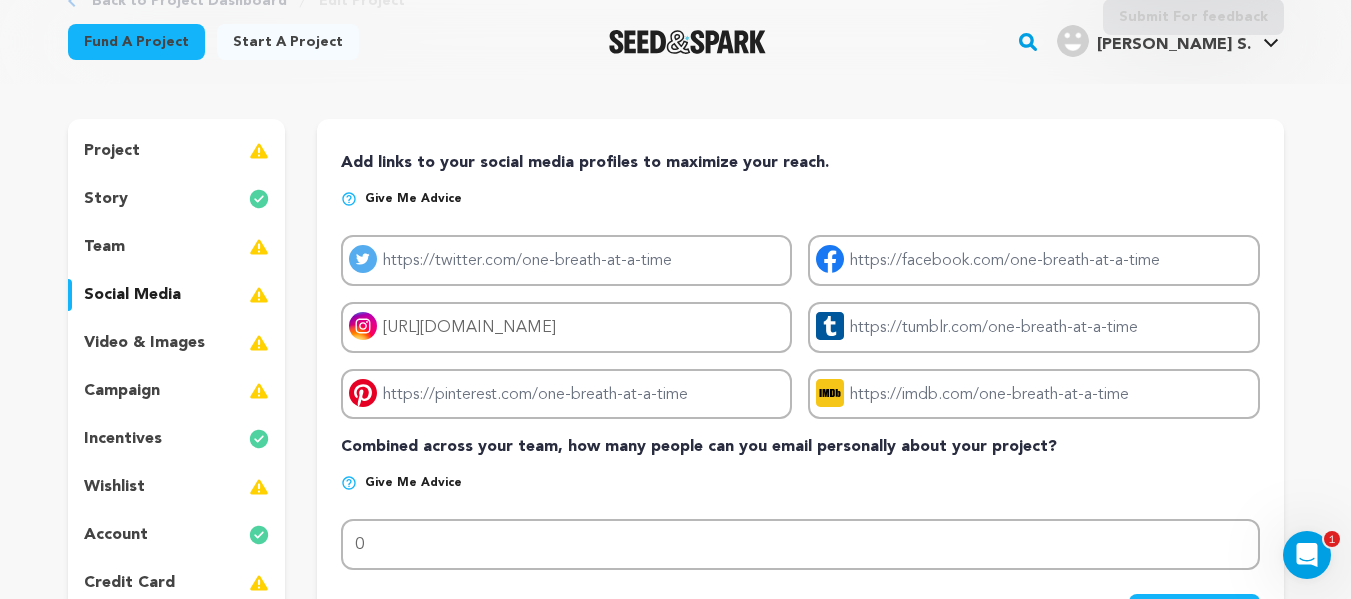 click on "Give me advice" at bounding box center (800, 491) 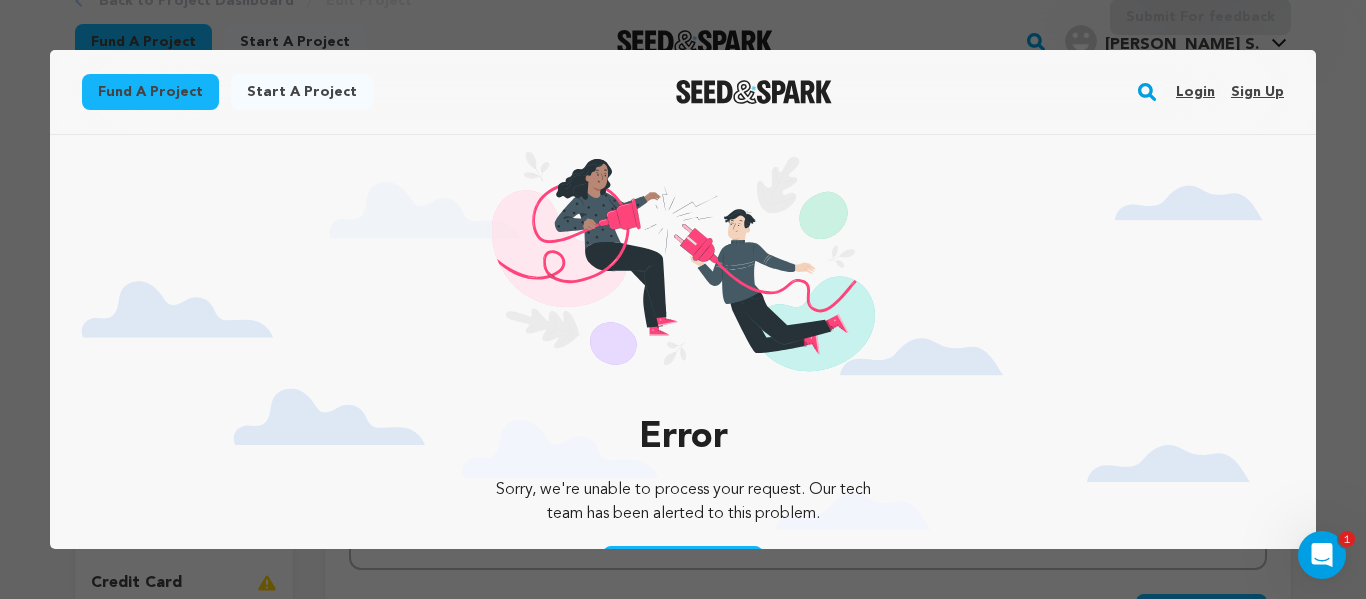 scroll, scrollTop: 0, scrollLeft: 0, axis: both 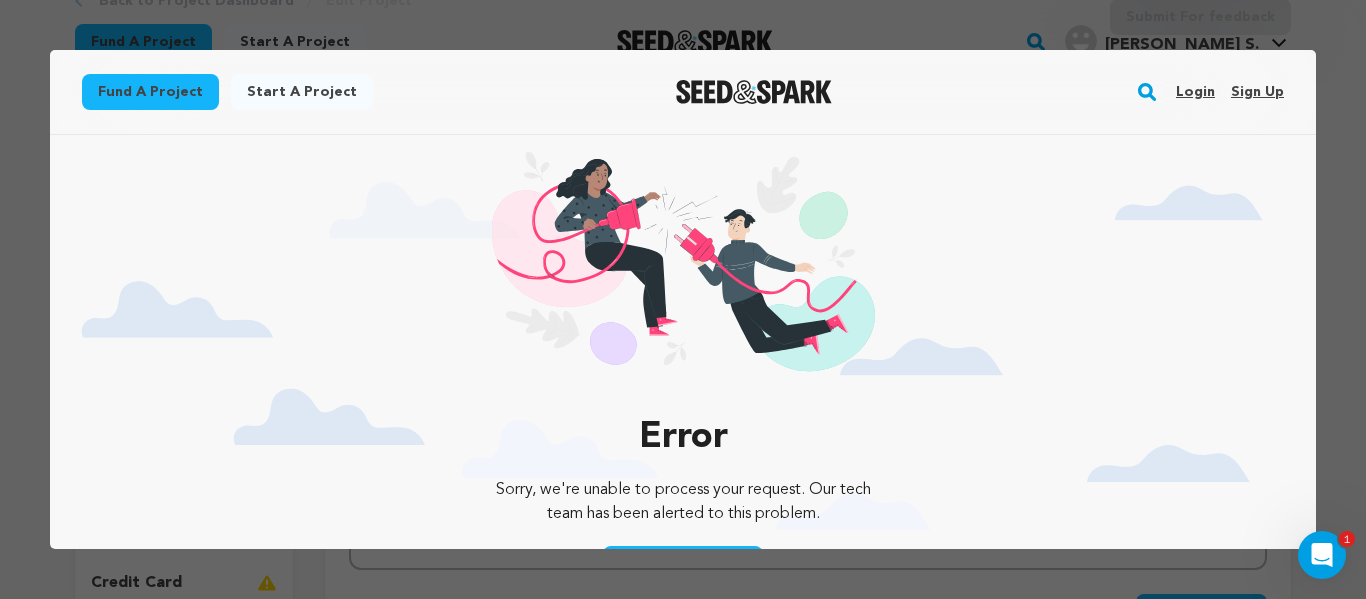 click on "Error
Sorry, we're unable to process your request. Our tech team has been alerted to this problem.
Back to Home" at bounding box center [683, 410] 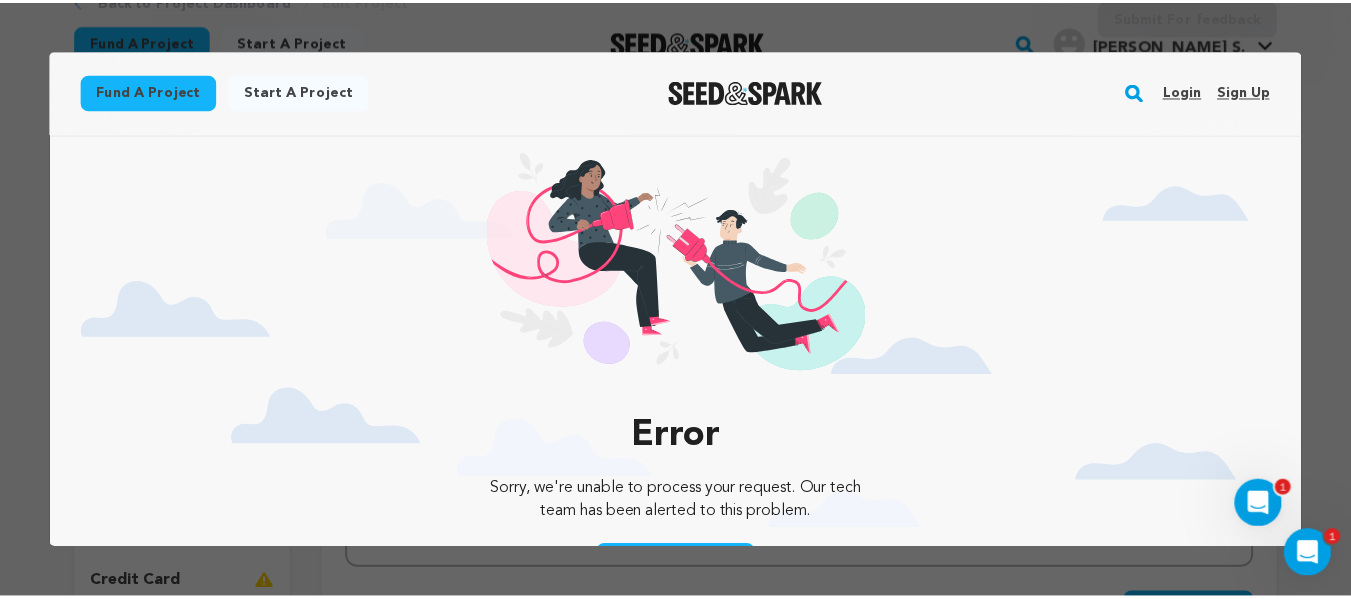 scroll, scrollTop: 0, scrollLeft: 0, axis: both 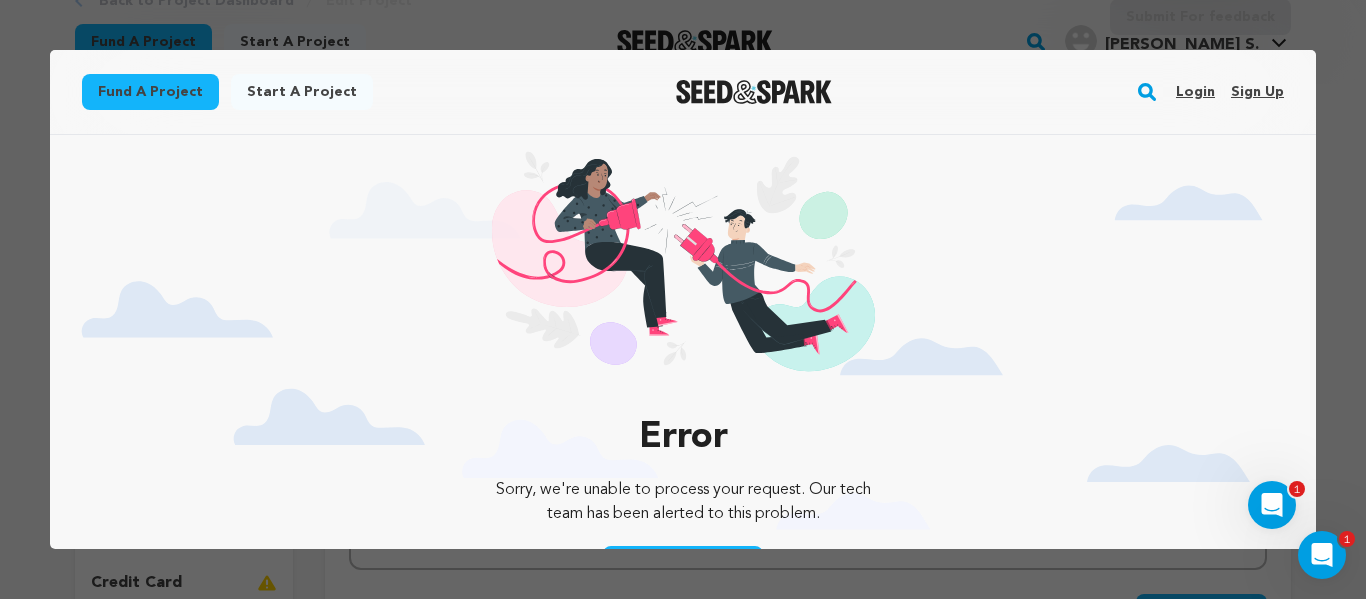click at bounding box center [683, 299] 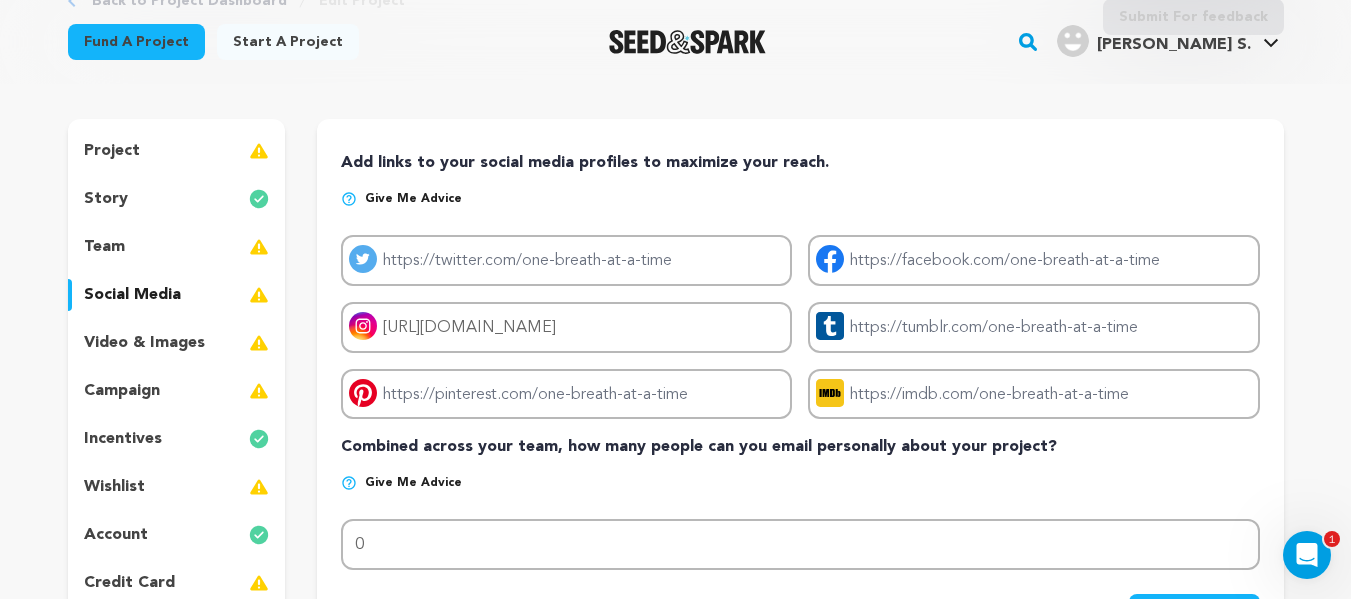 click on "Back to Project Dashboard
Edit Project
Submit For feedback
Submit For feedback
project" at bounding box center (675, 921) 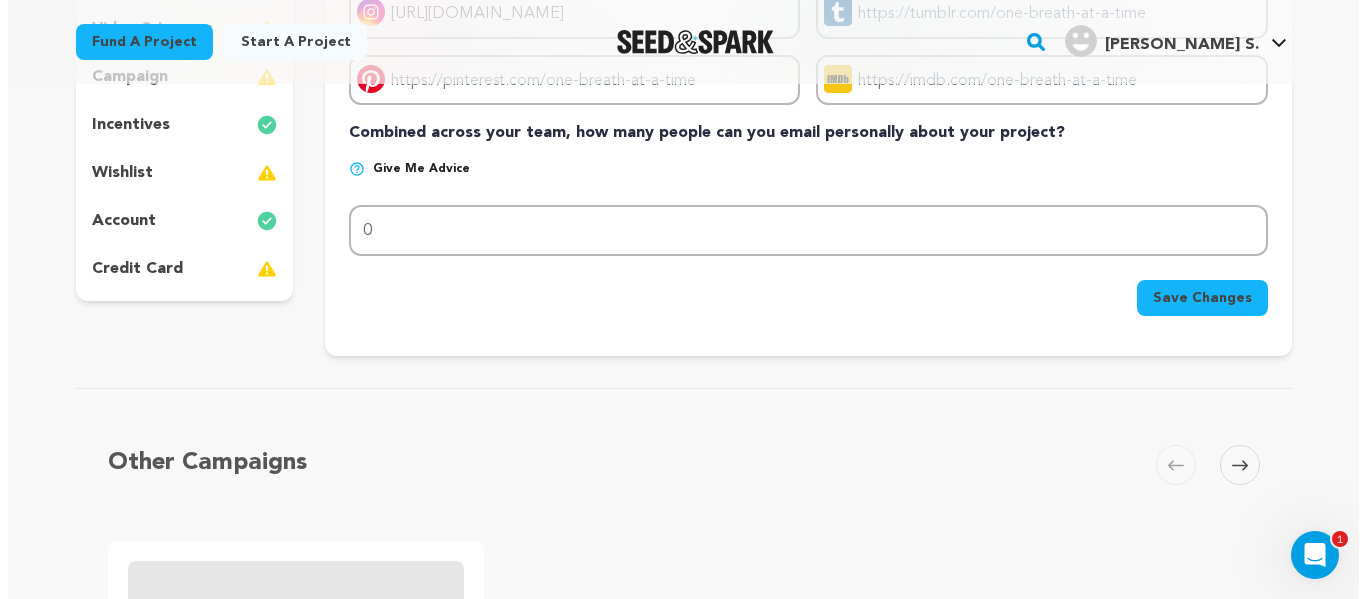 scroll, scrollTop: 460, scrollLeft: 0, axis: vertical 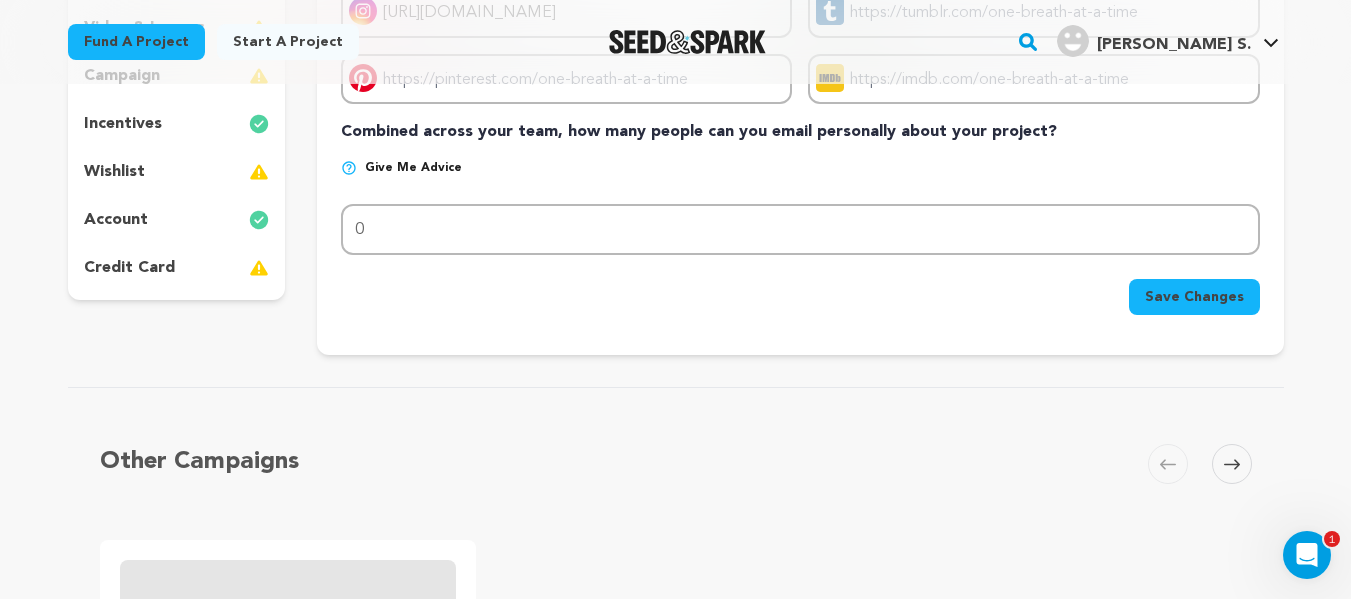 click on "Save Changes" at bounding box center (1194, 297) 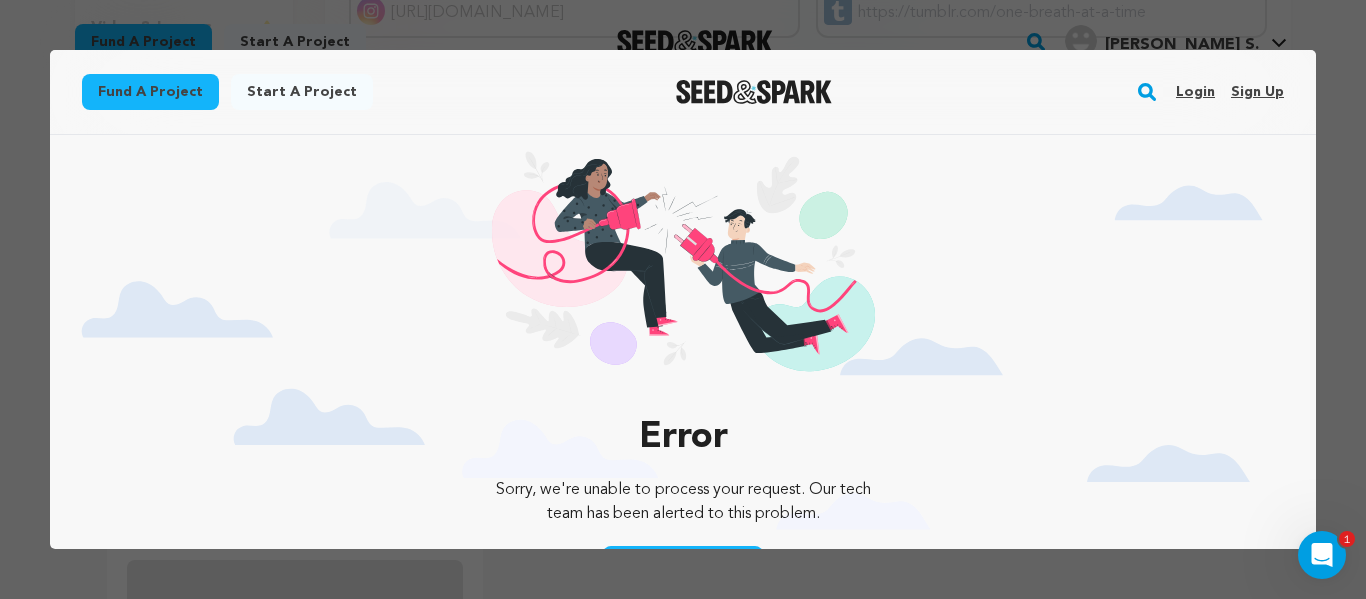 scroll, scrollTop: 0, scrollLeft: 0, axis: both 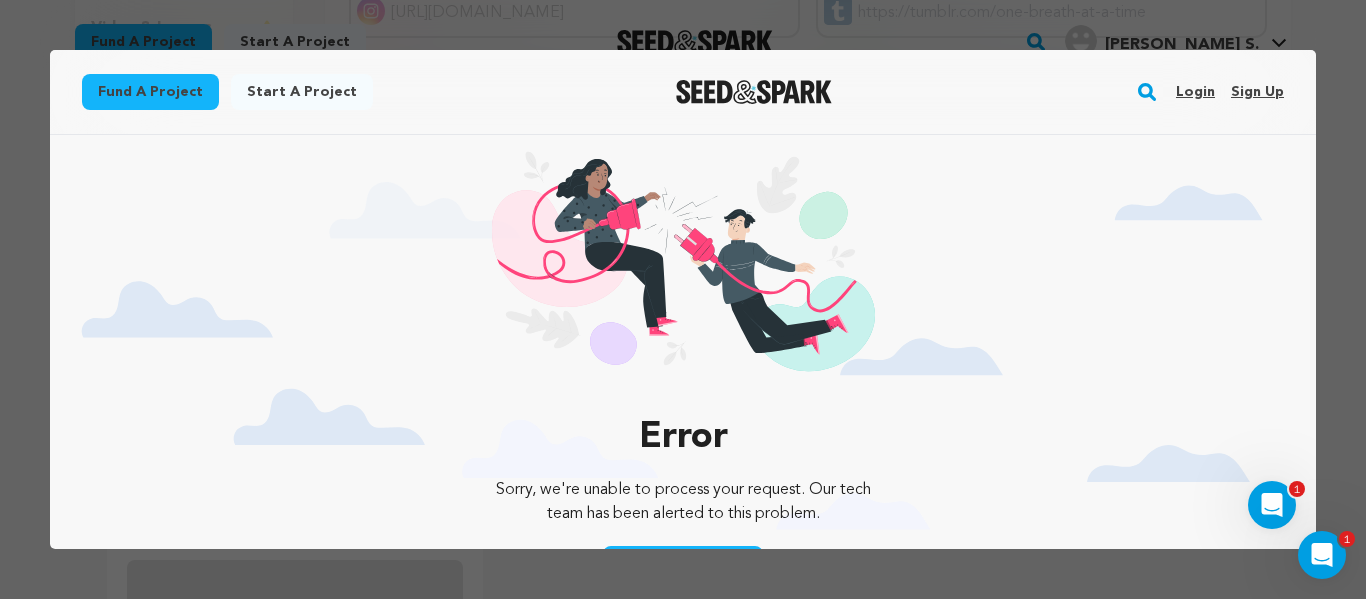 click on "Login" at bounding box center [1195, 92] 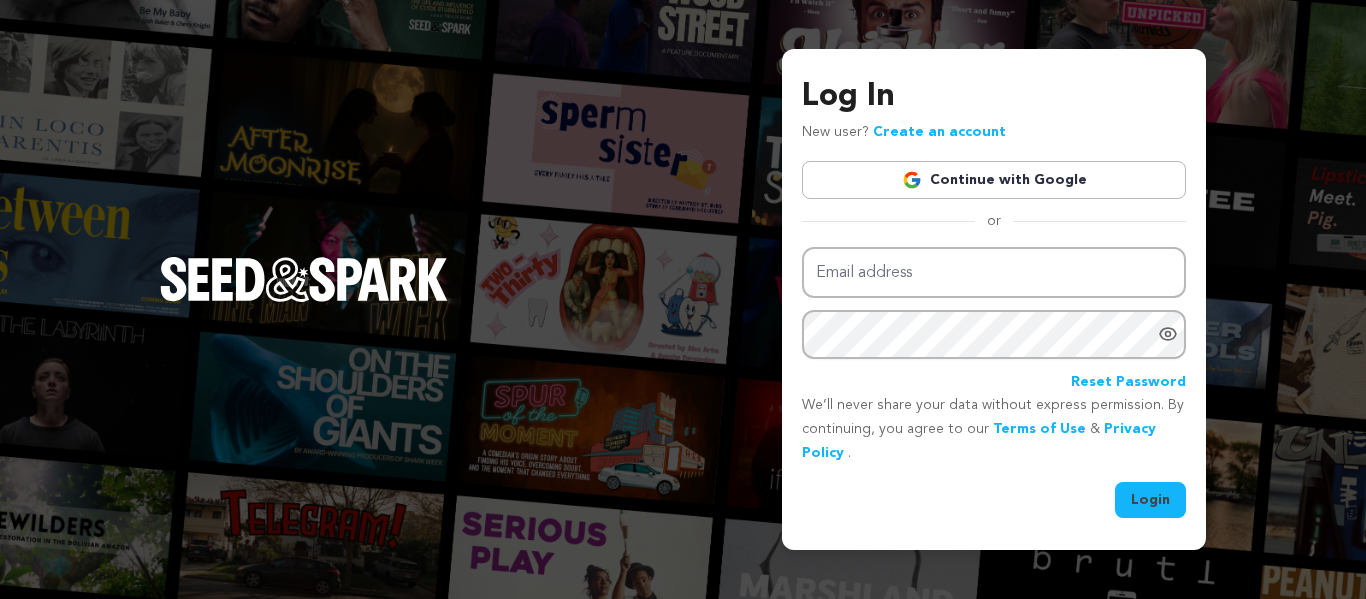 scroll, scrollTop: 0, scrollLeft: 0, axis: both 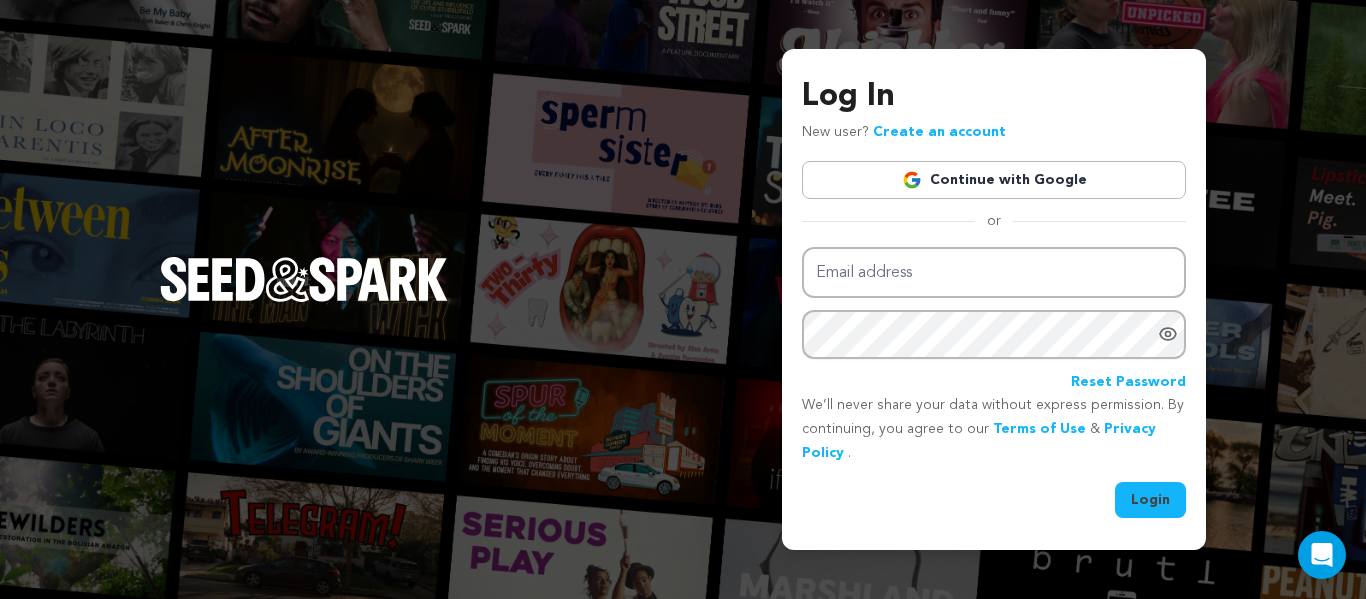 click on "Continue with Google" at bounding box center [994, 180] 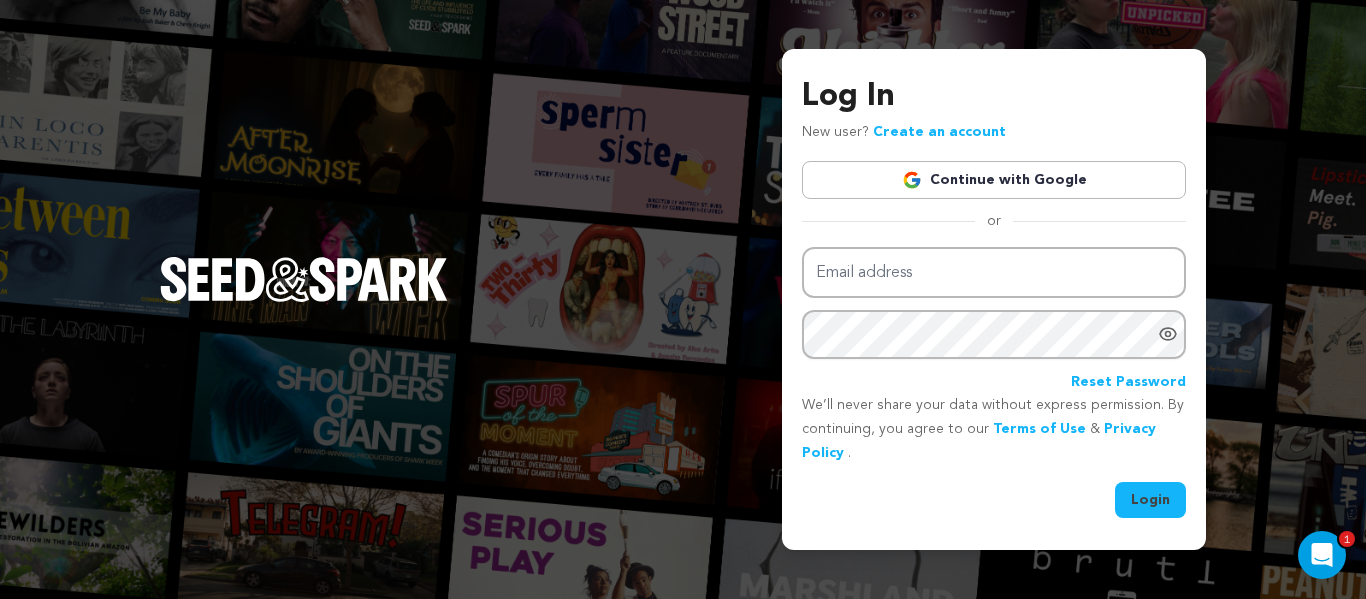 scroll, scrollTop: 0, scrollLeft: 0, axis: both 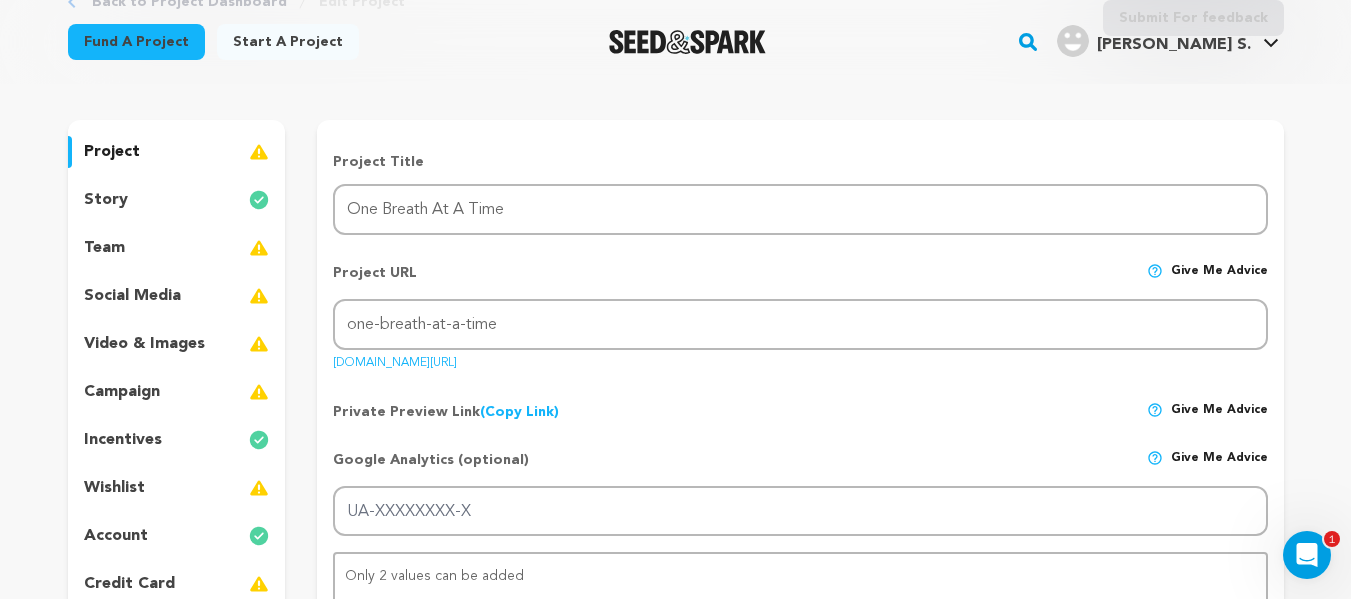 click on "social media" at bounding box center (177, 296) 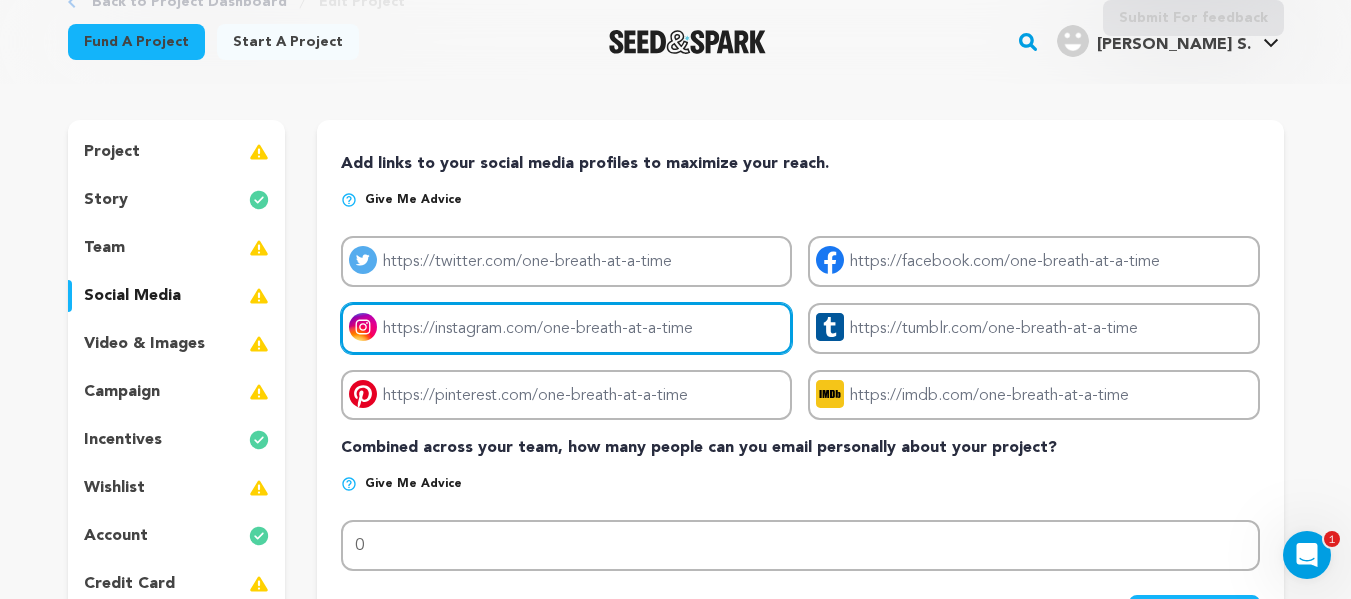 click on "Project instagram link" at bounding box center [566, 328] 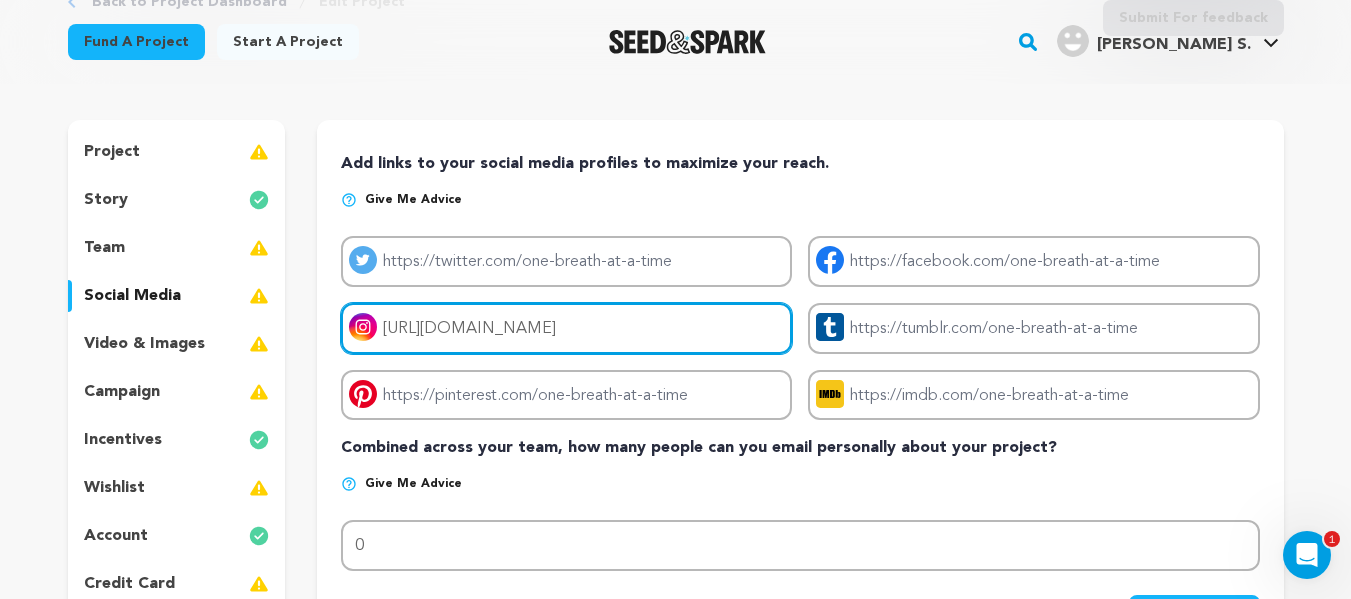 scroll, scrollTop: 0, scrollLeft: 13, axis: horizontal 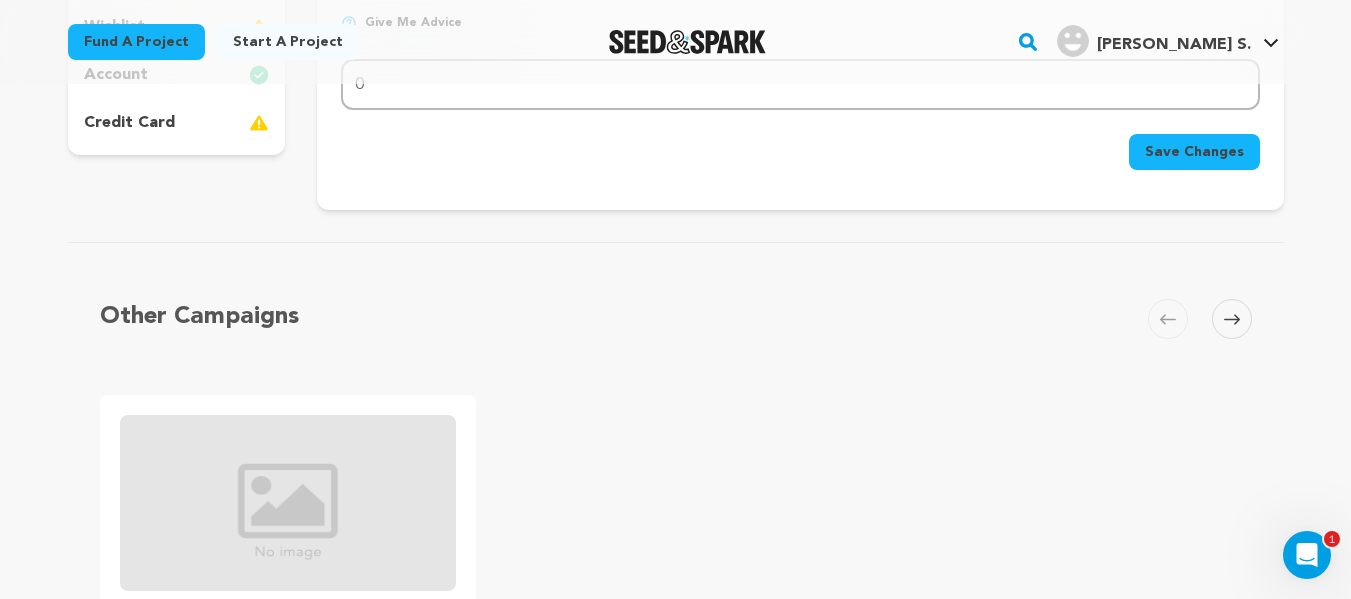 type on "https://www.instagram.com/wellnecessityco?igsh=c2RyZ2xwNGR0a25u" 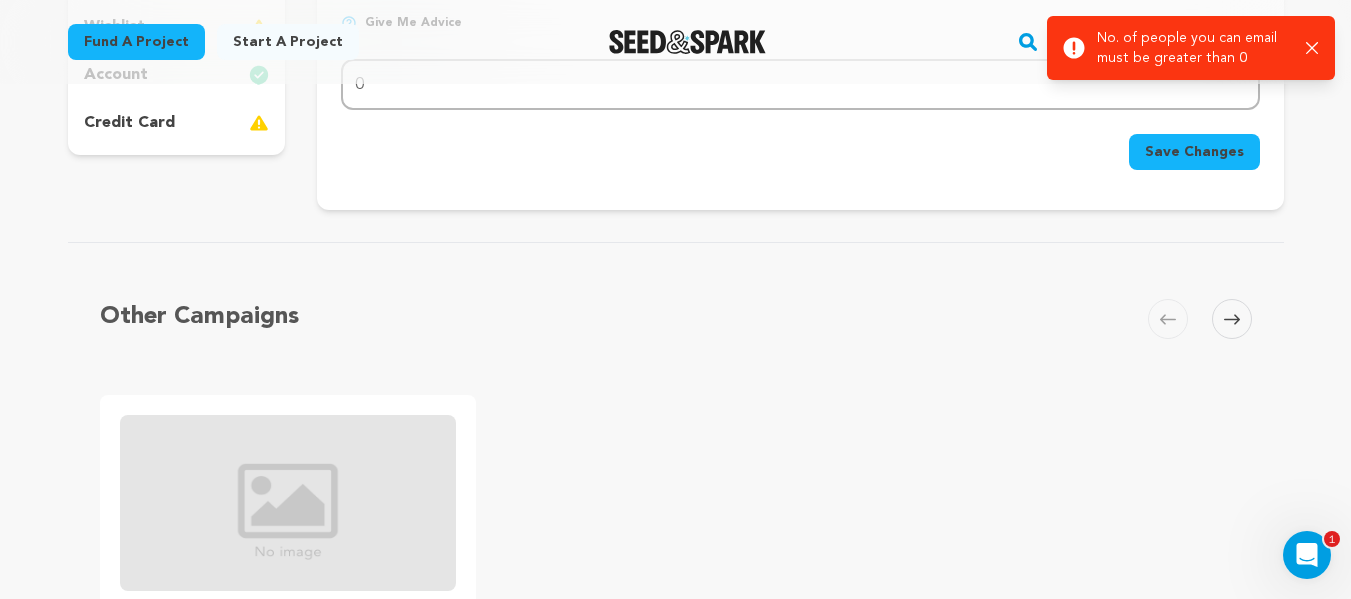 drag, startPoint x: 1315, startPoint y: 50, endPoint x: 1085, endPoint y: 115, distance: 239.00836 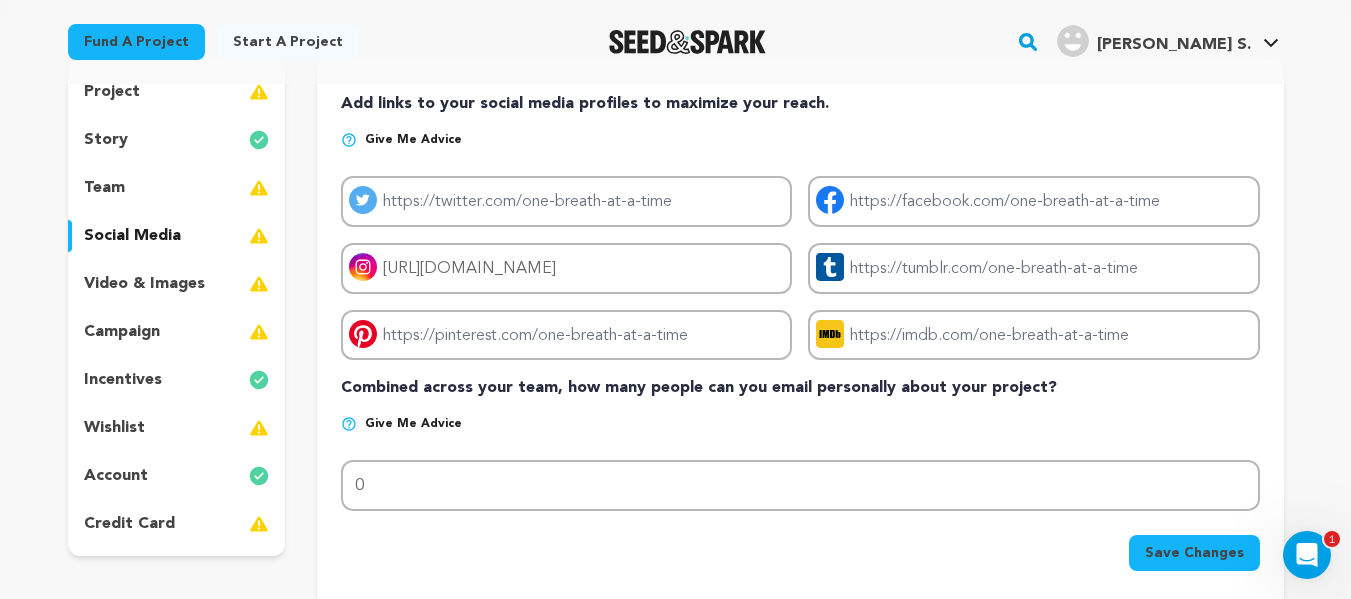 scroll, scrollTop: 205, scrollLeft: 0, axis: vertical 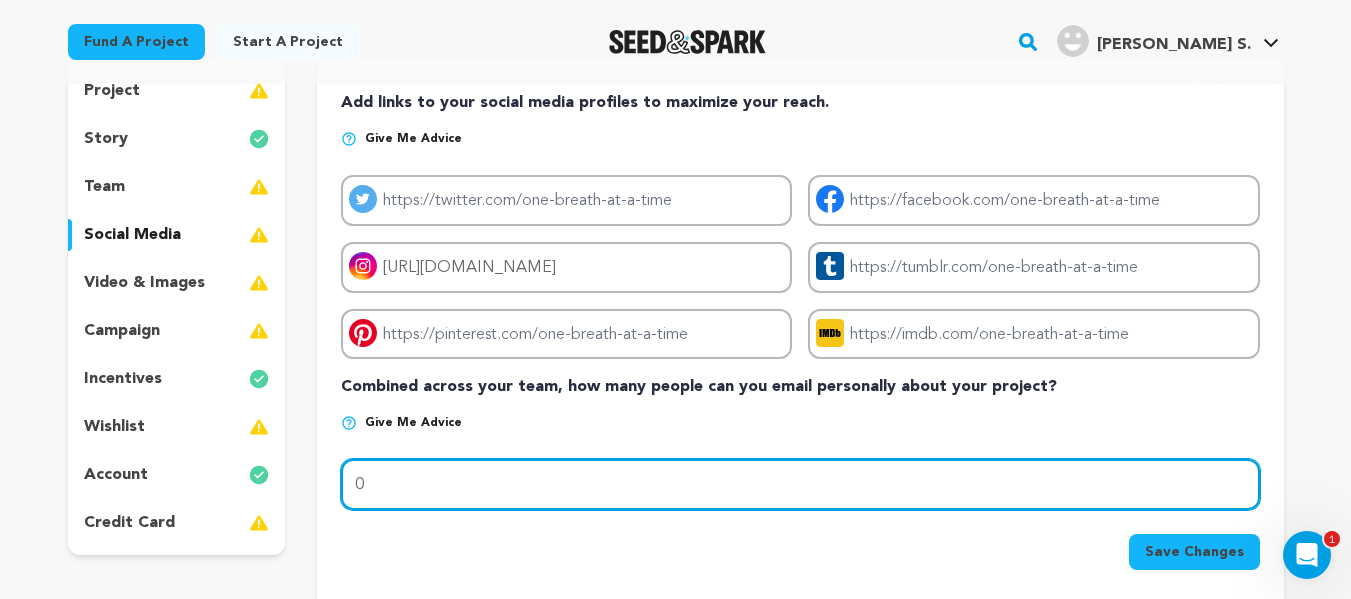 click on "0" at bounding box center (800, 484) 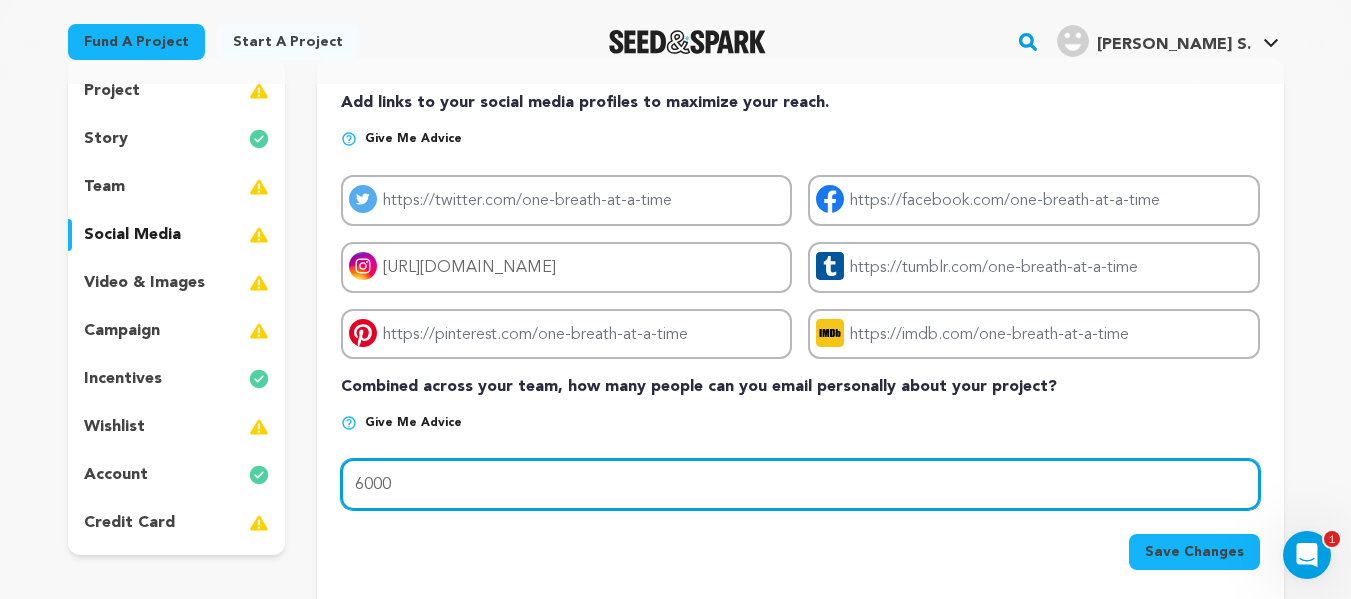 type on "6000" 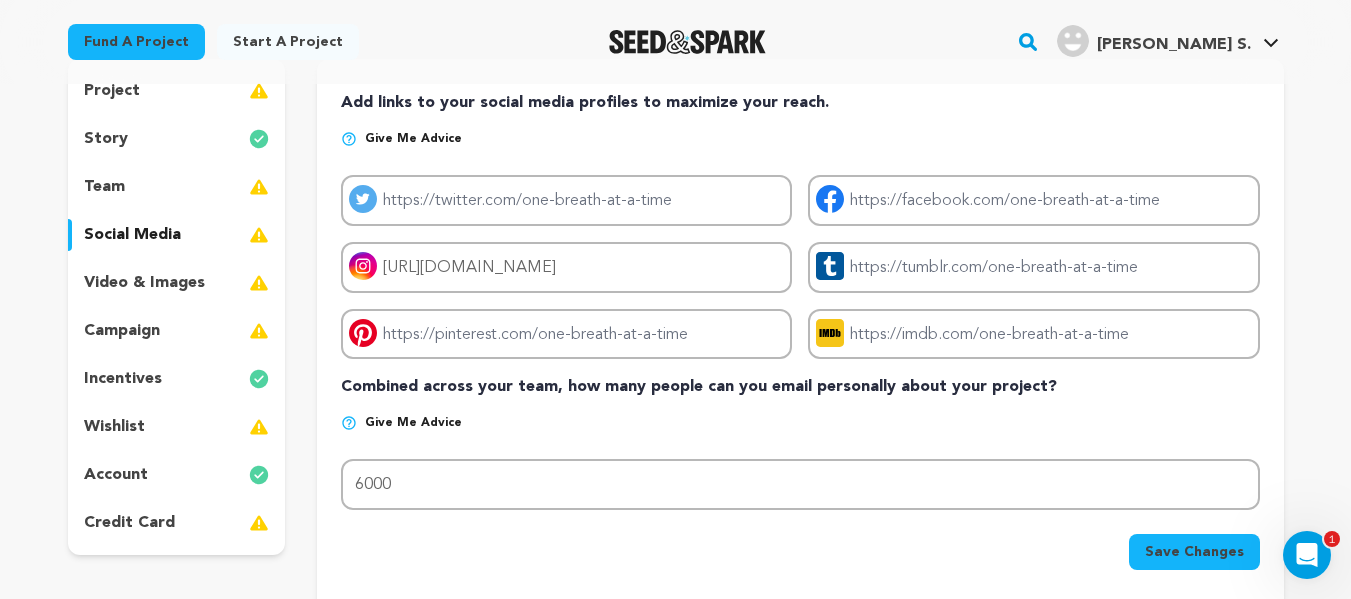 click on "Save Changes" at bounding box center [1194, 552] 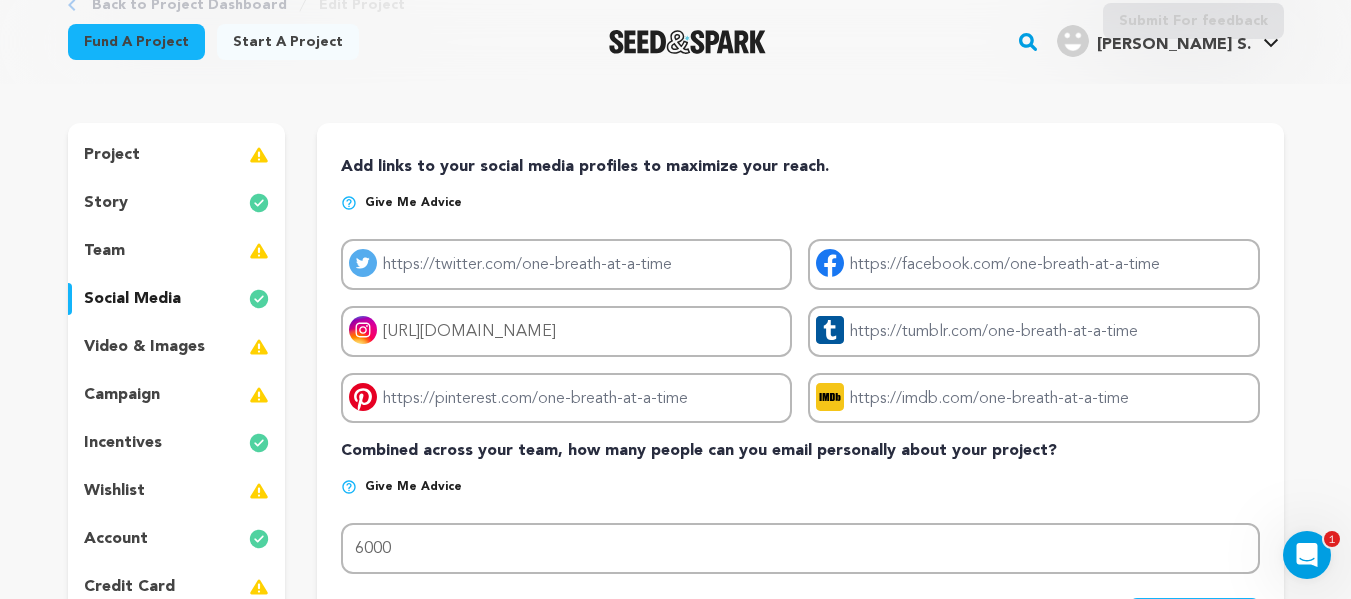 scroll, scrollTop: 140, scrollLeft: 0, axis: vertical 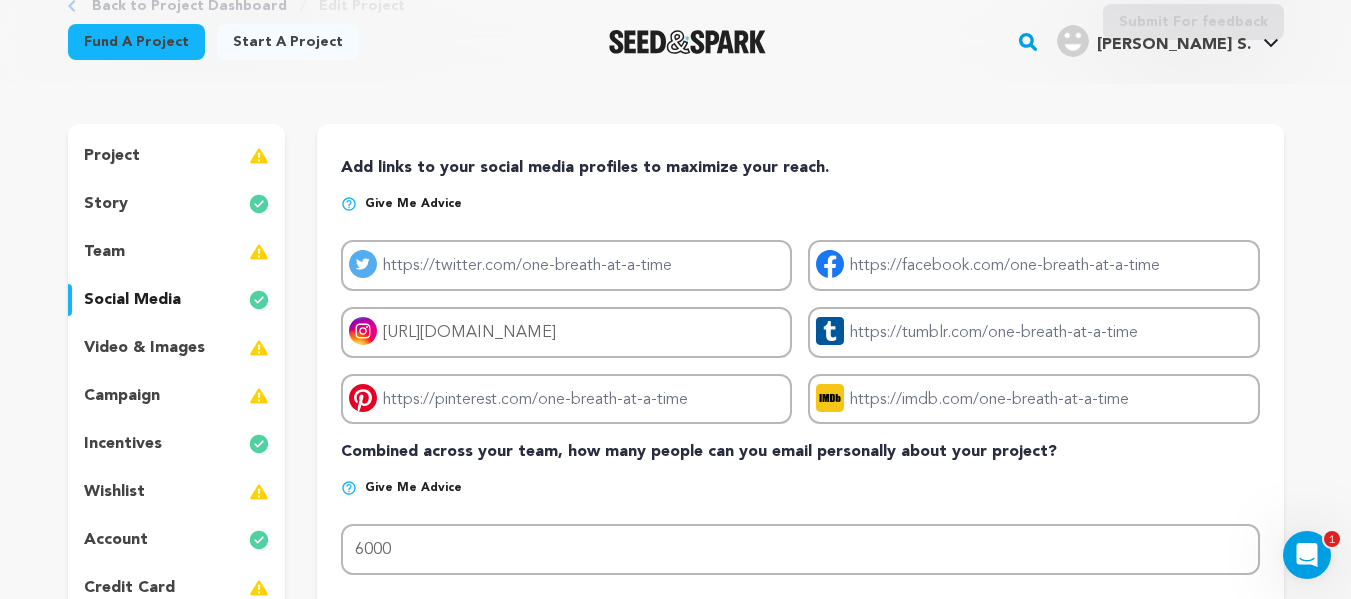 click on "wishlist" at bounding box center [177, 492] 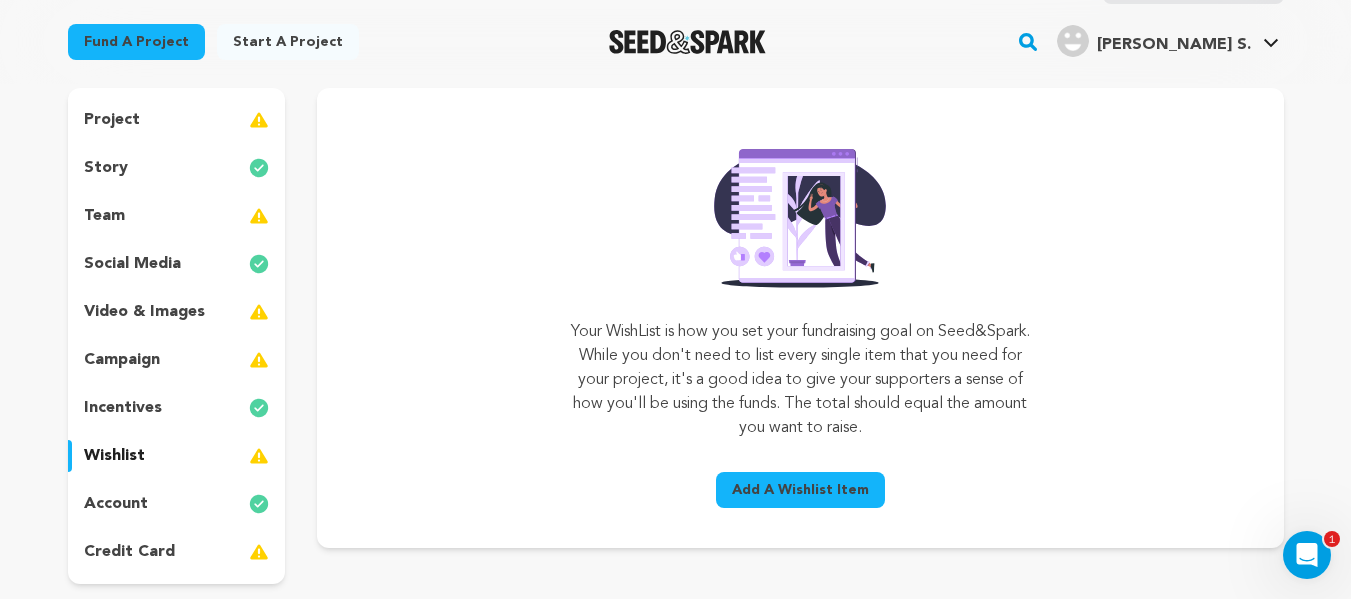 scroll, scrollTop: 151, scrollLeft: 0, axis: vertical 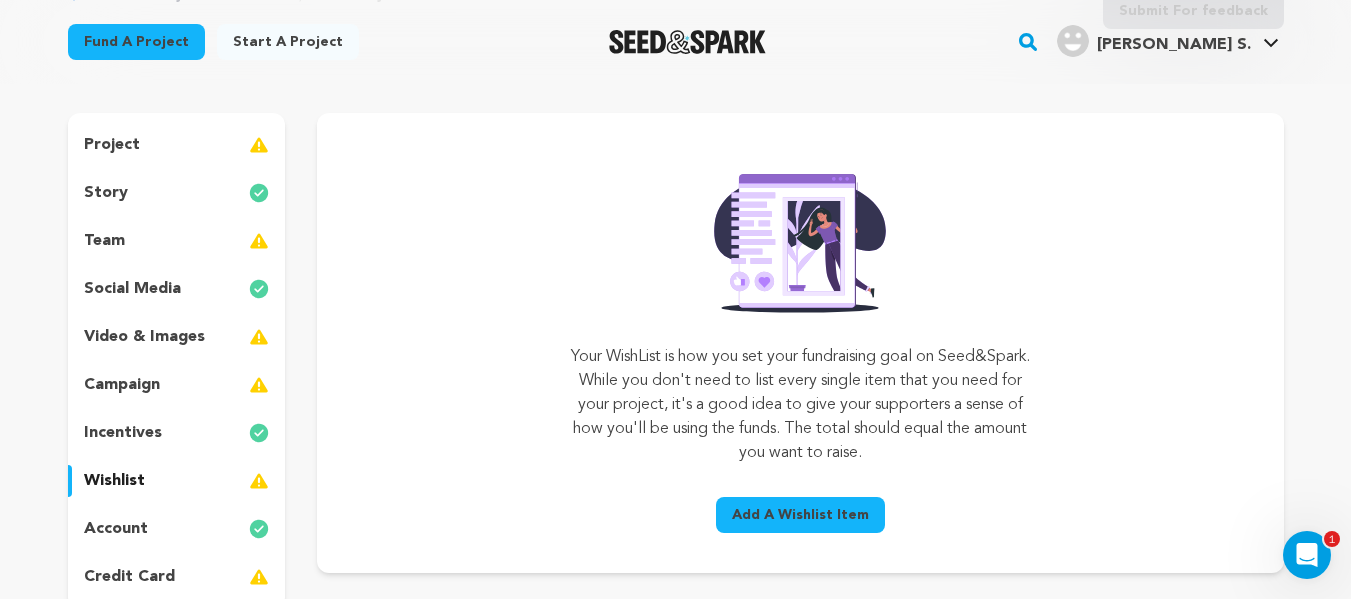 click on "campaign" at bounding box center (177, 385) 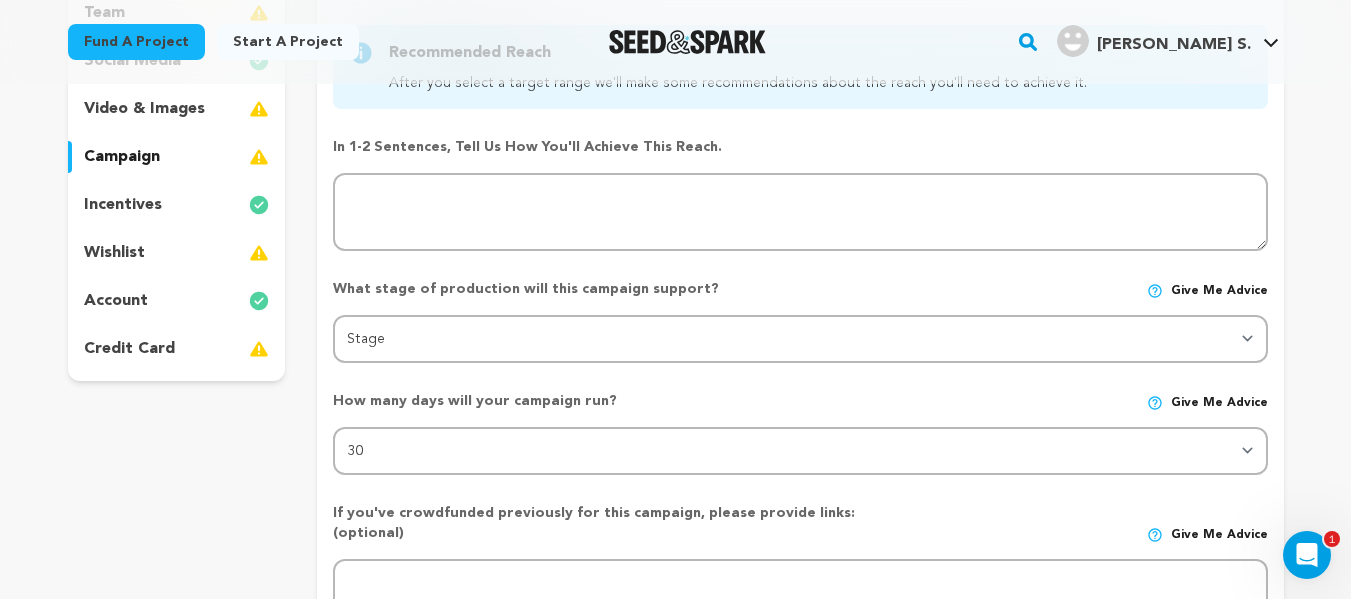 scroll, scrollTop: 380, scrollLeft: 0, axis: vertical 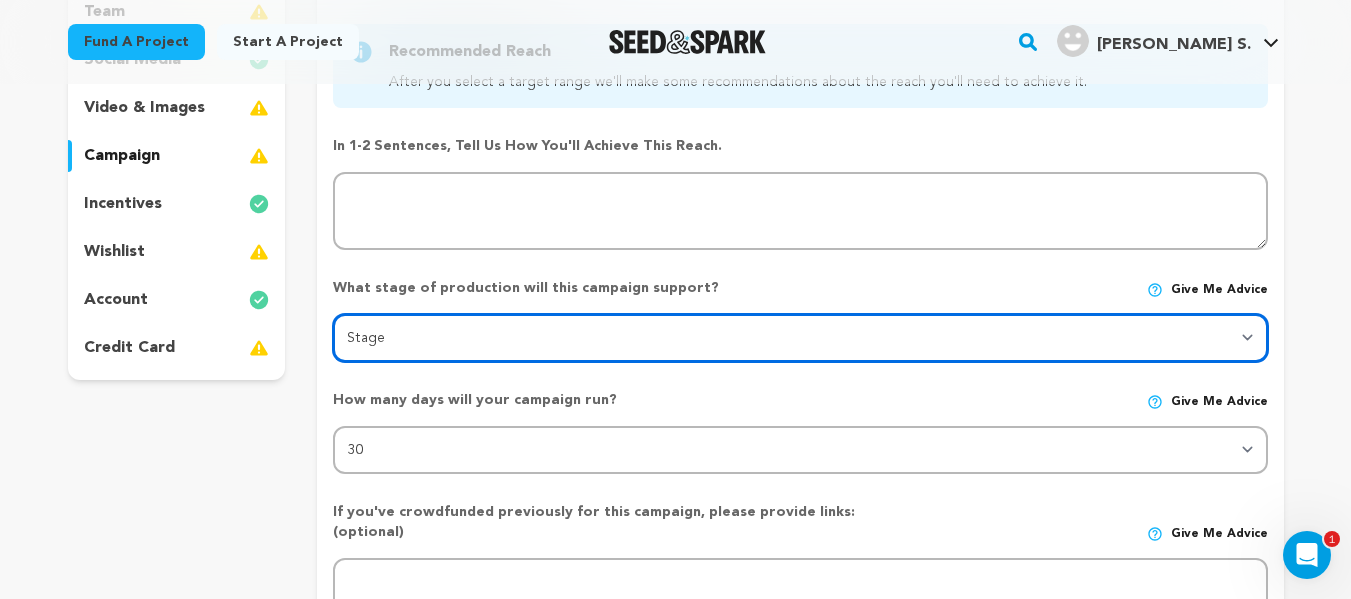 click on "Stage
DEVELOPMENT
PRODUCTION
POST-PRODUCTION
DISTRIBUTION
PRE-PRODUCTION
ENHANCEMENT
PRODUCTION PHASE 2
FESTIVALS
PR/MARKETING
TOUR
IMPACT CAMPAIGN" at bounding box center (800, 338) 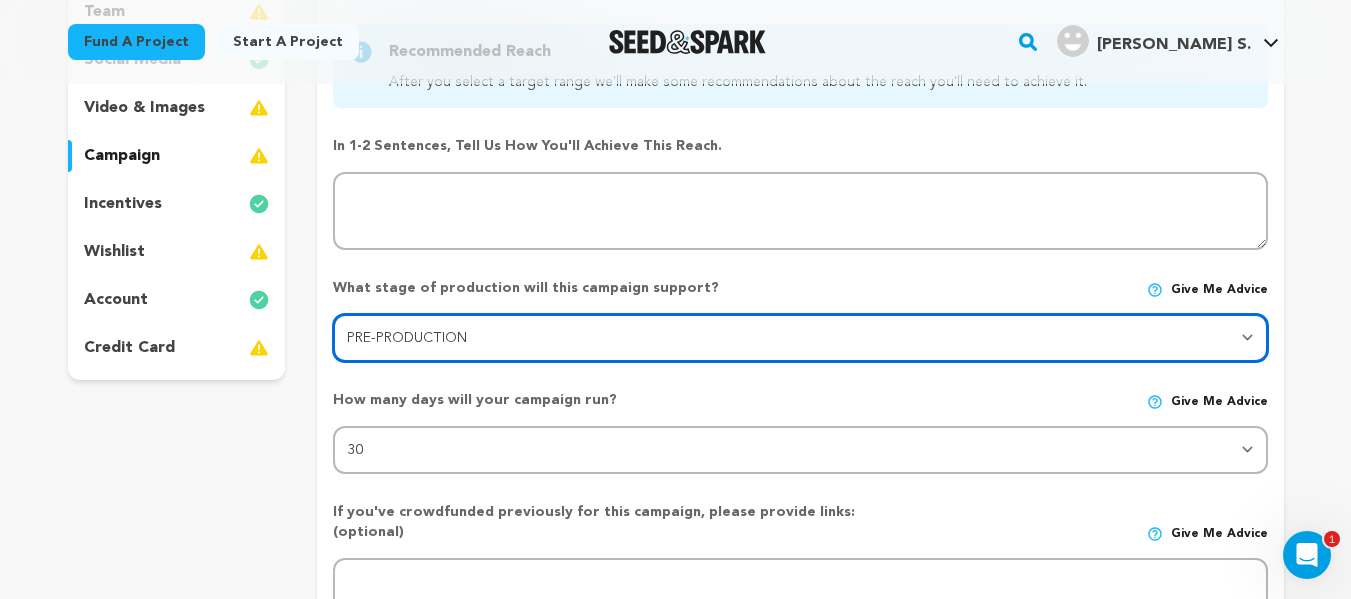click on "Stage
DEVELOPMENT
PRODUCTION
POST-PRODUCTION
DISTRIBUTION
PRE-PRODUCTION
ENHANCEMENT
PRODUCTION PHASE 2
FESTIVALS
PR/MARKETING
TOUR
IMPACT CAMPAIGN" at bounding box center (800, 338) 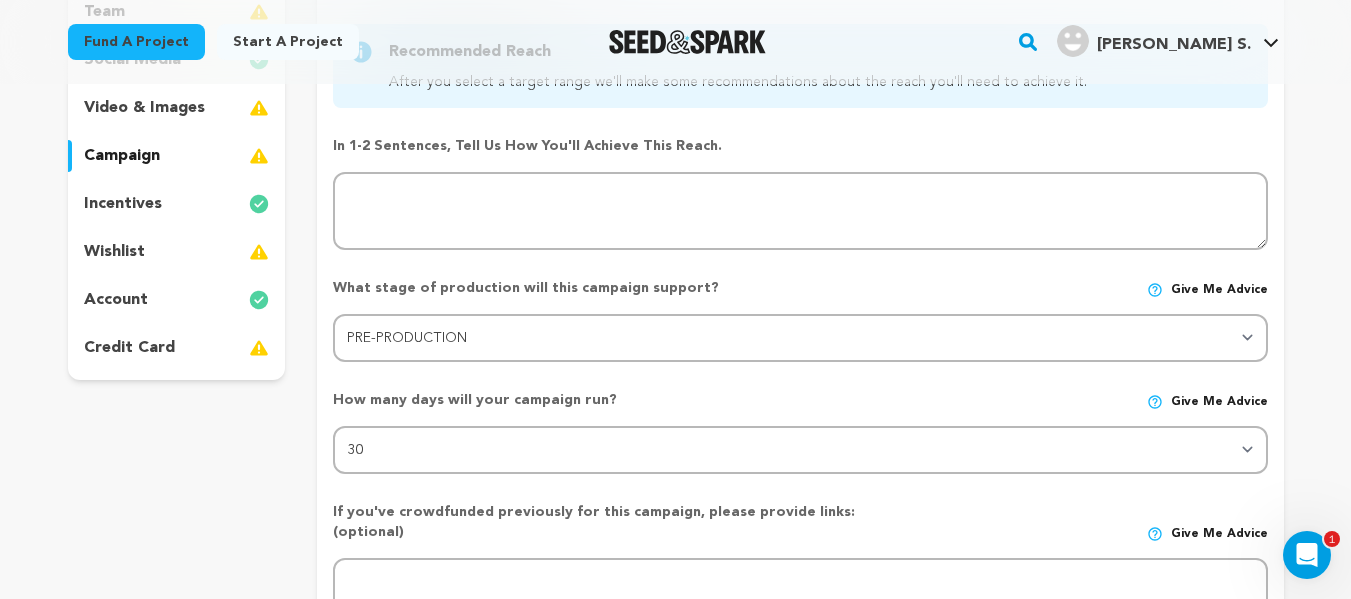 click on "How much do you intend to raise? (give an estimation)
Select your range
Less than $10k 10k - $14k 15k - $24k 25k - $49k 50k or more
Recommended Reach
After you select a target range we'll make some recommendations about the reach you'll
need
to achieve it." at bounding box center (800, 388) 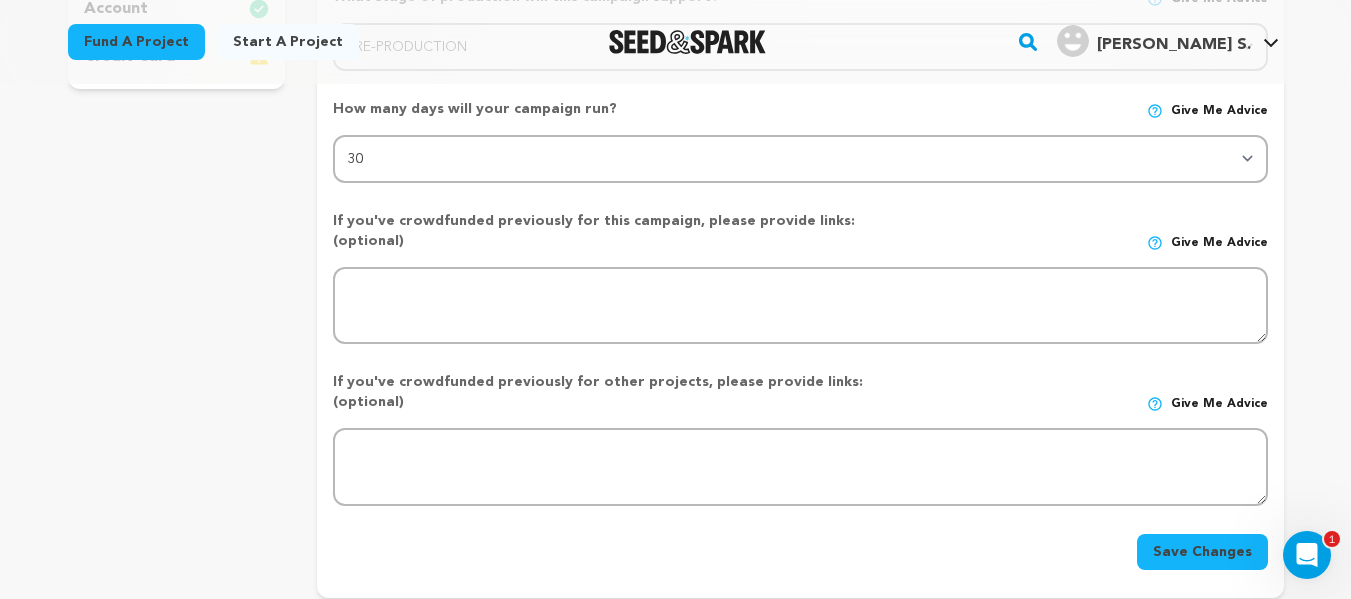 scroll, scrollTop: 674, scrollLeft: 0, axis: vertical 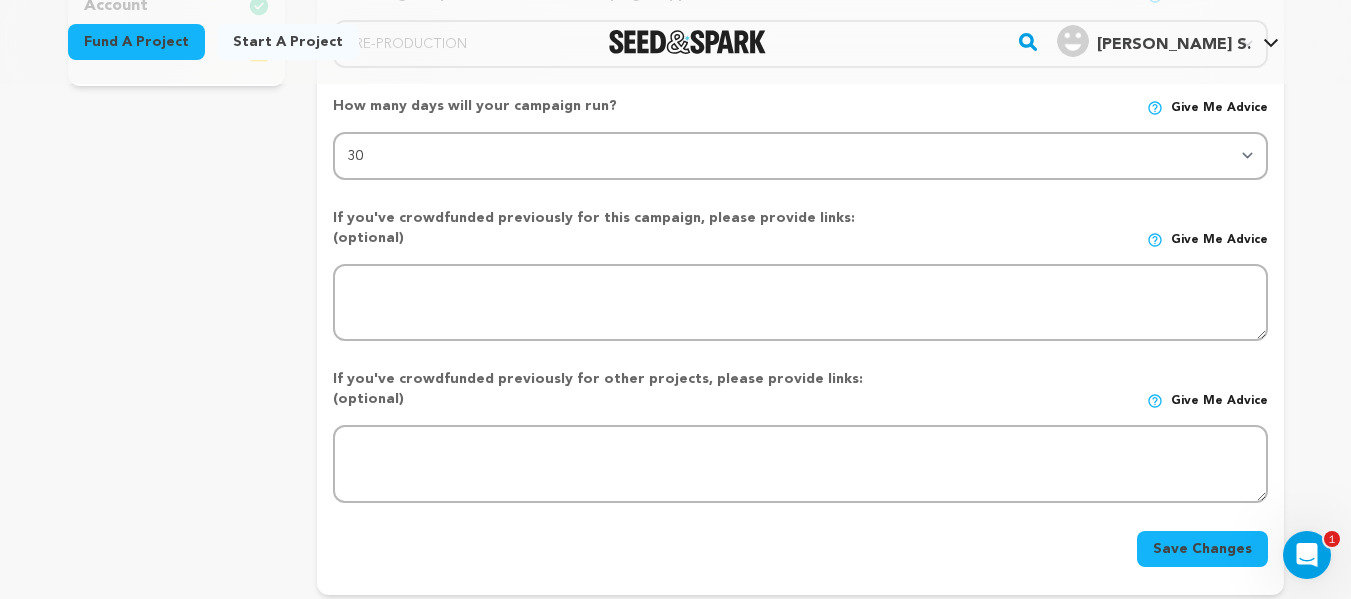 click on "Save Changes" at bounding box center [1202, 549] 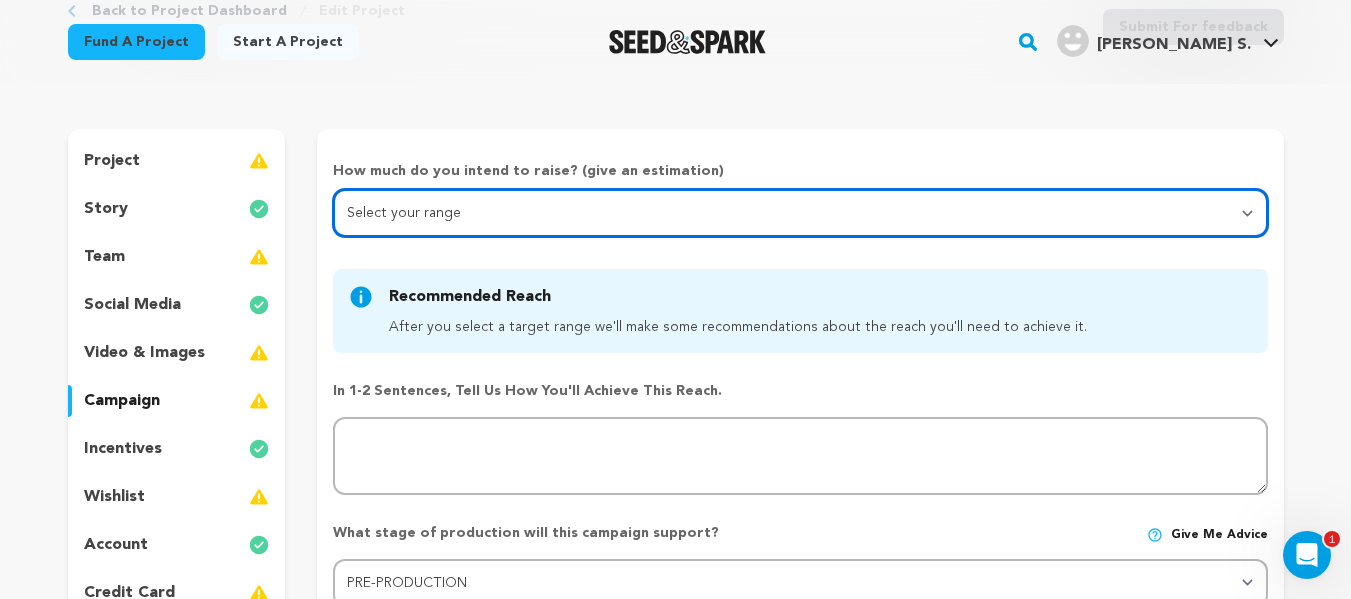 scroll, scrollTop: 134, scrollLeft: 0, axis: vertical 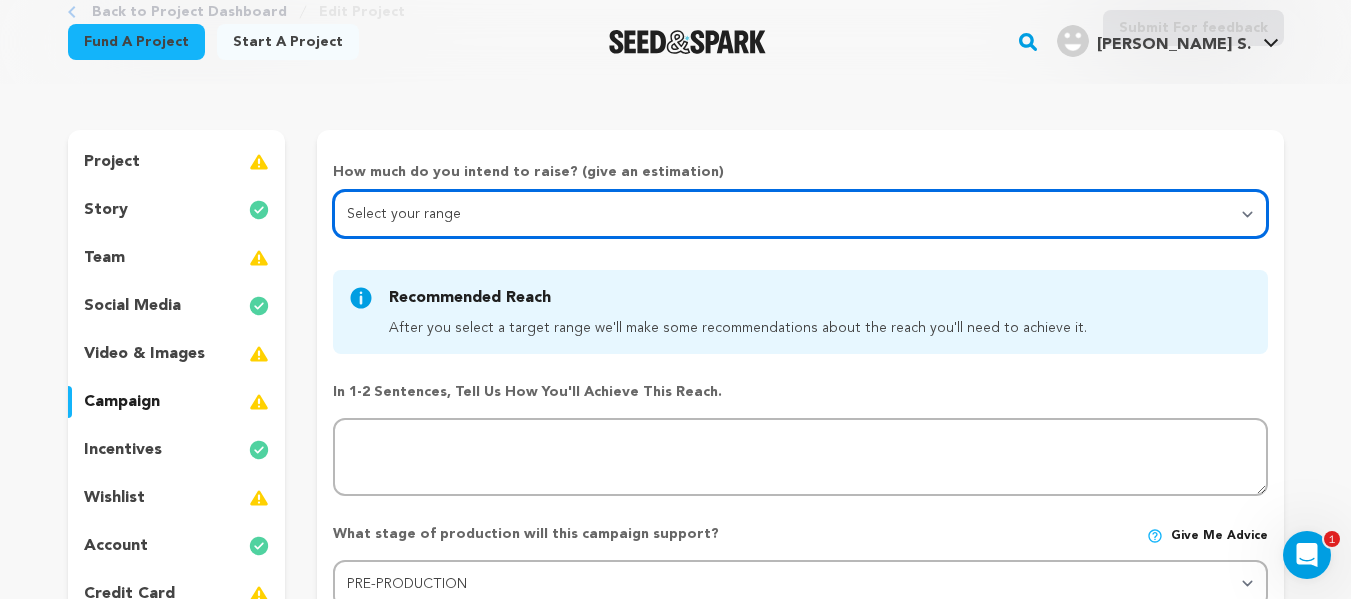 click on "Select your range
Less than $10k 10k - $14k 15k - $24k 25k - $49k 50k or more" at bounding box center (800, 214) 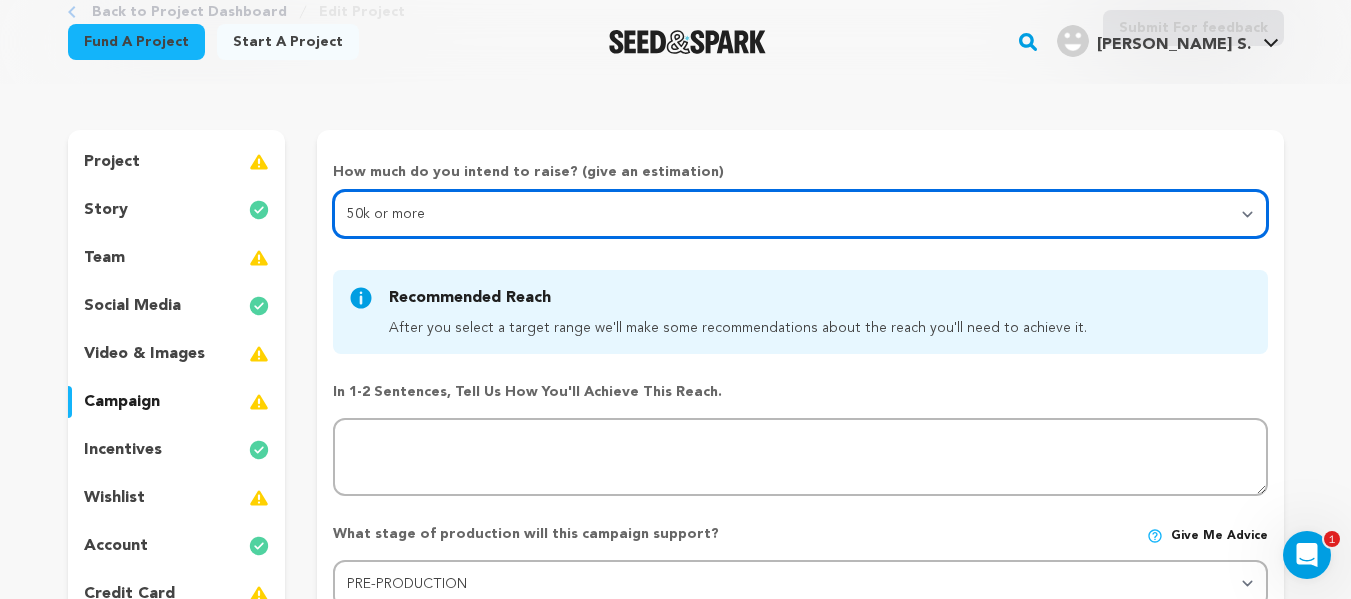 click on "Select your range
Less than $10k 10k - $14k 15k - $24k 25k - $49k 50k or more" at bounding box center [800, 214] 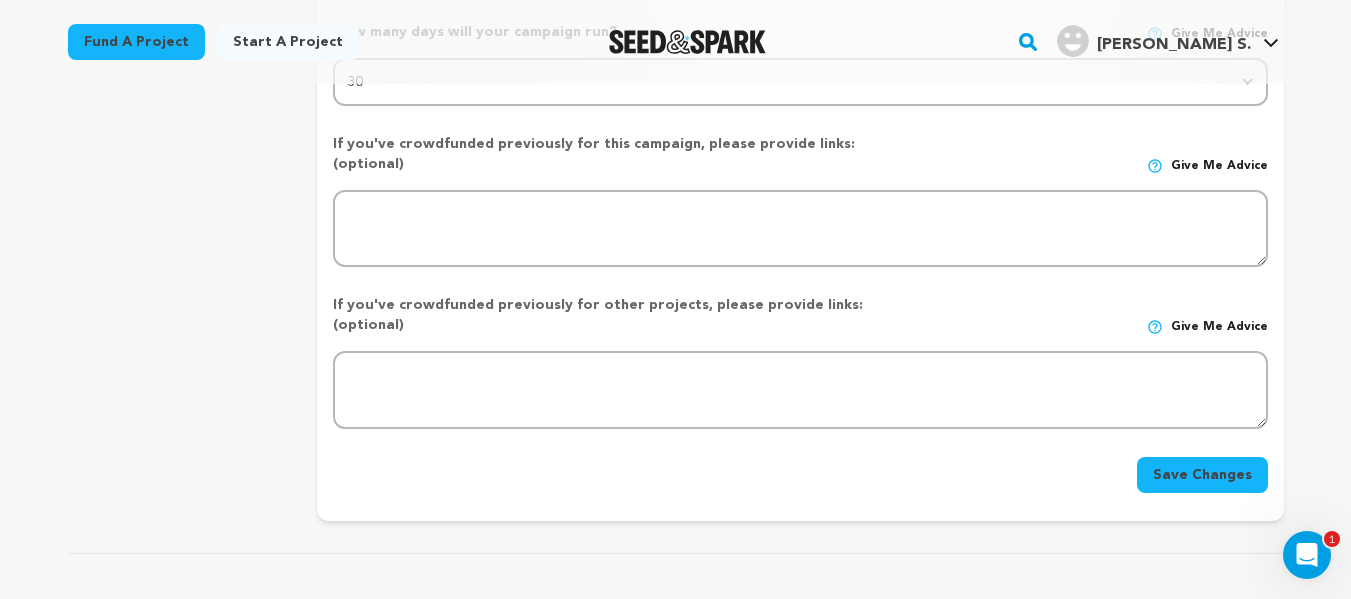 scroll, scrollTop: 845, scrollLeft: 0, axis: vertical 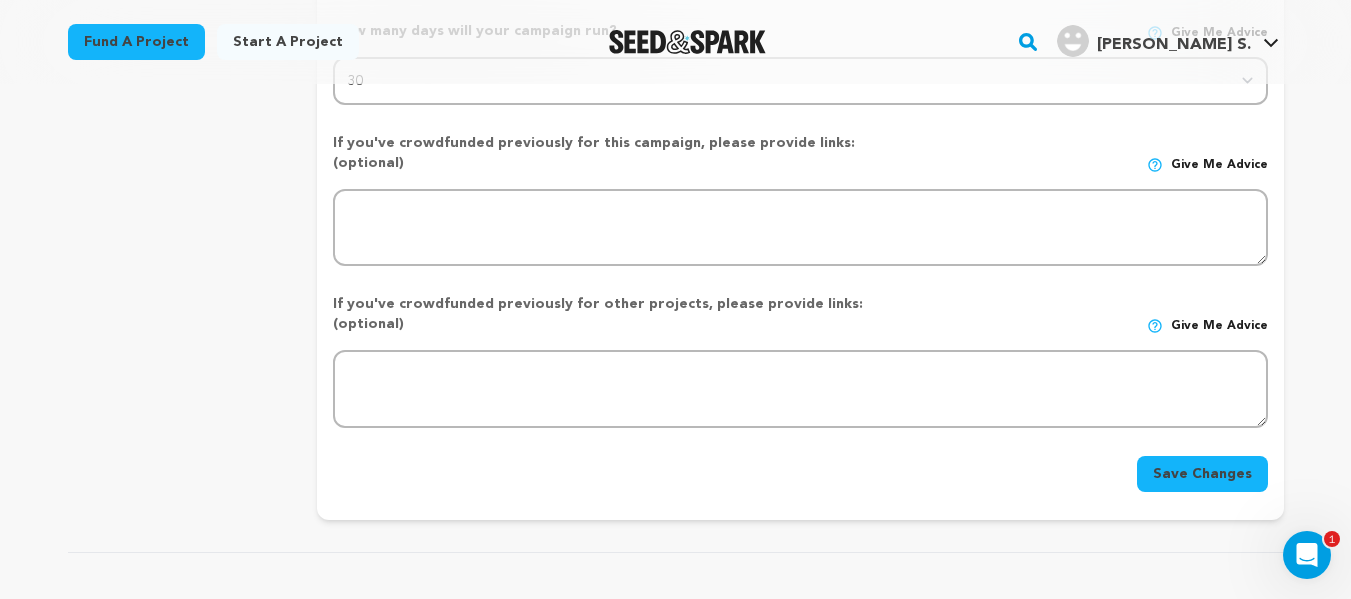 click on "Save Changes" at bounding box center (1202, 474) 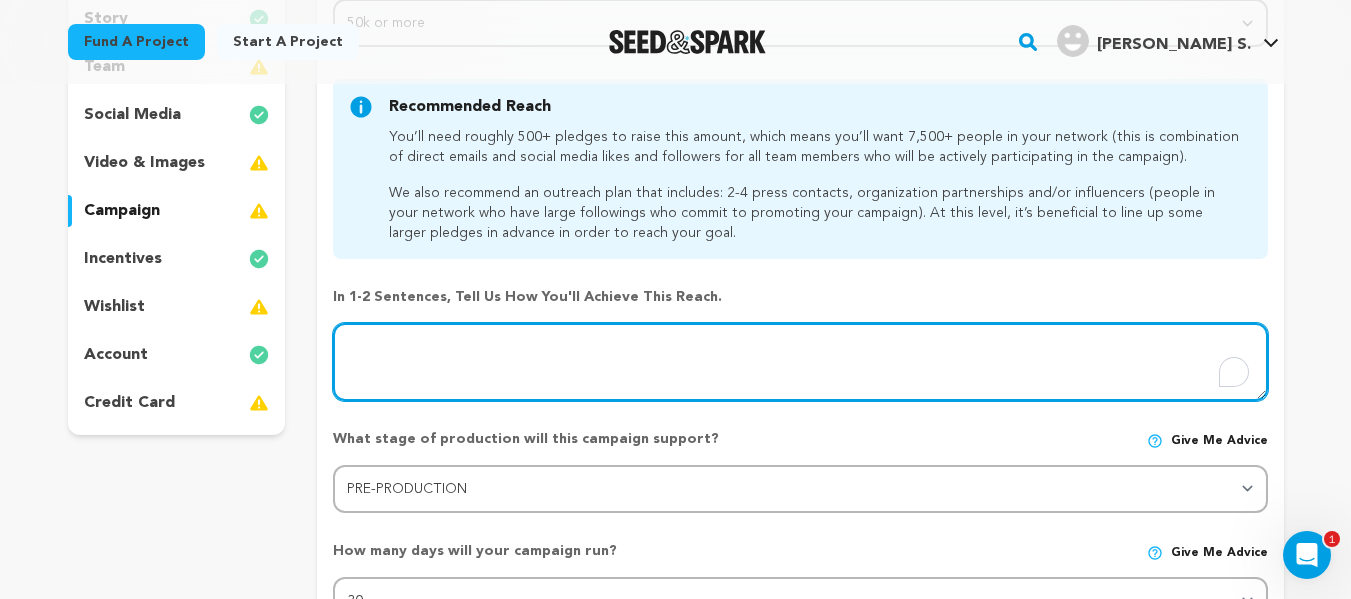 scroll, scrollTop: 324, scrollLeft: 0, axis: vertical 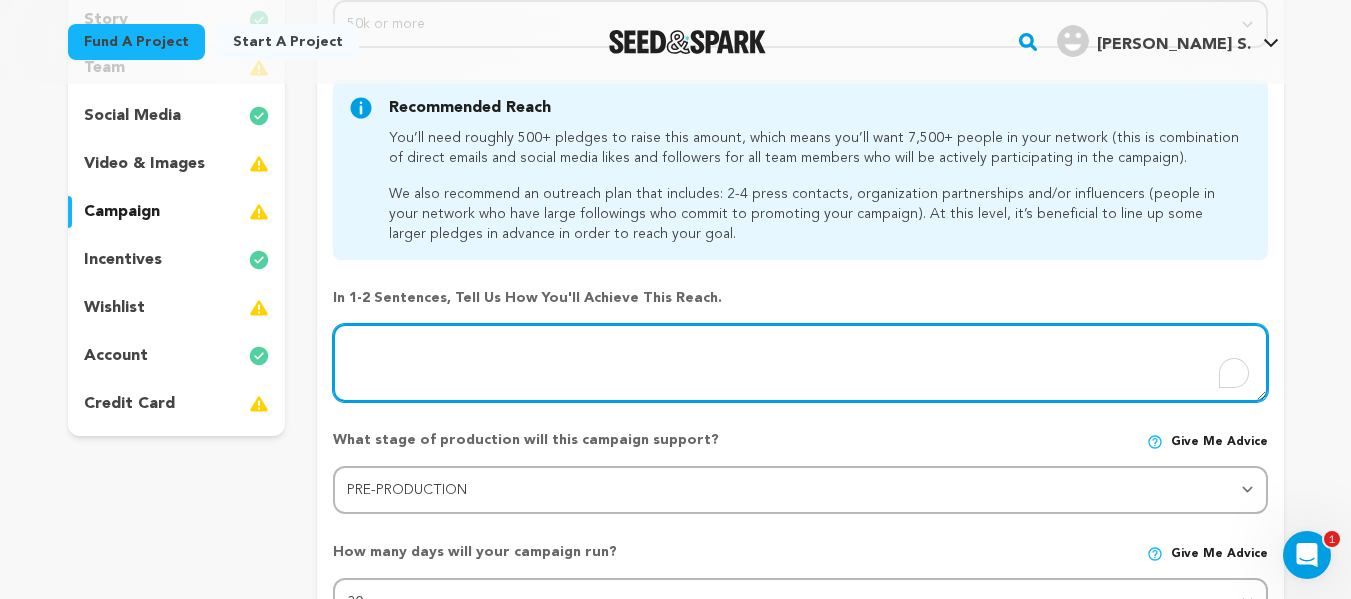 click at bounding box center [800, 363] 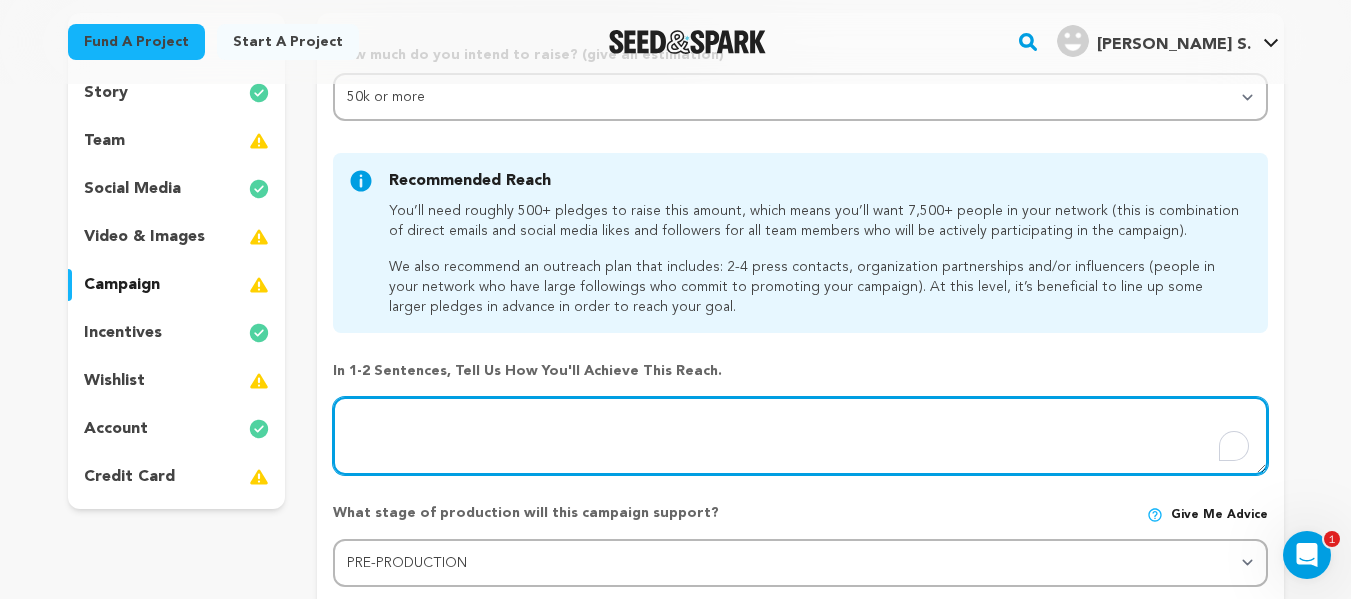 scroll, scrollTop: 247, scrollLeft: 0, axis: vertical 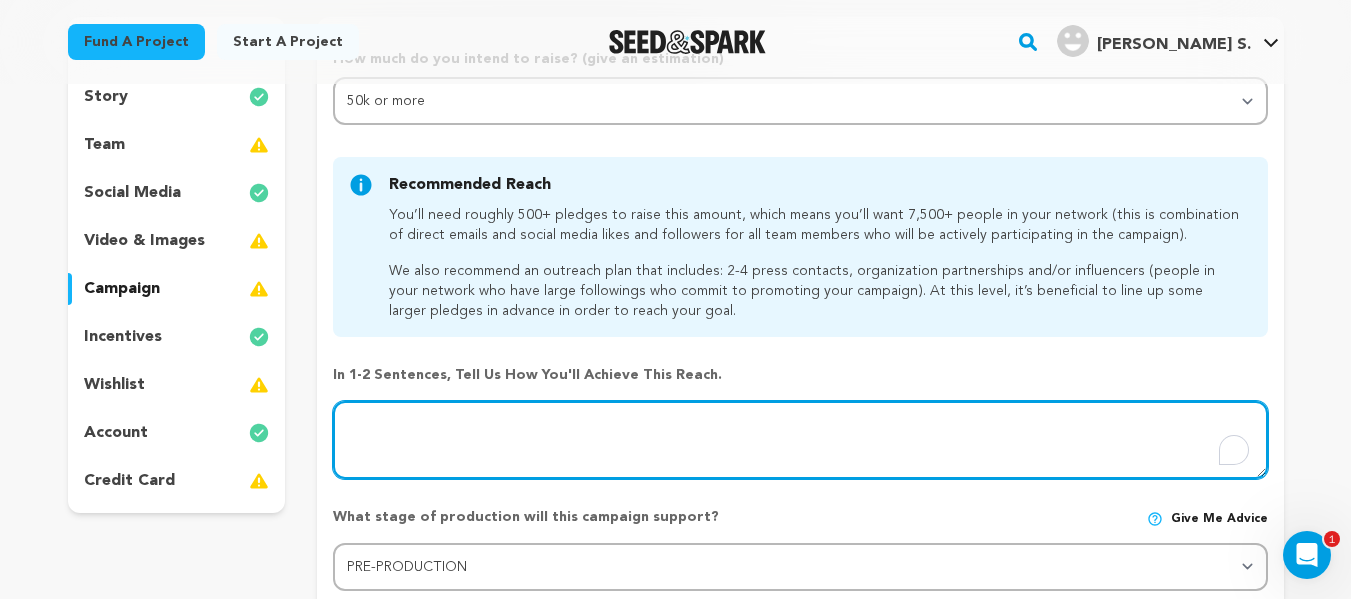 paste on "I’ll finance this campaign through a grassroots crowdfunding effort, rallying support from a growing community that believes in the power of this story. By offering heartfelt, meaningful incentives and sharing the mission behind the film, I’m building momentum one donor, one share, and one conversation at a time." 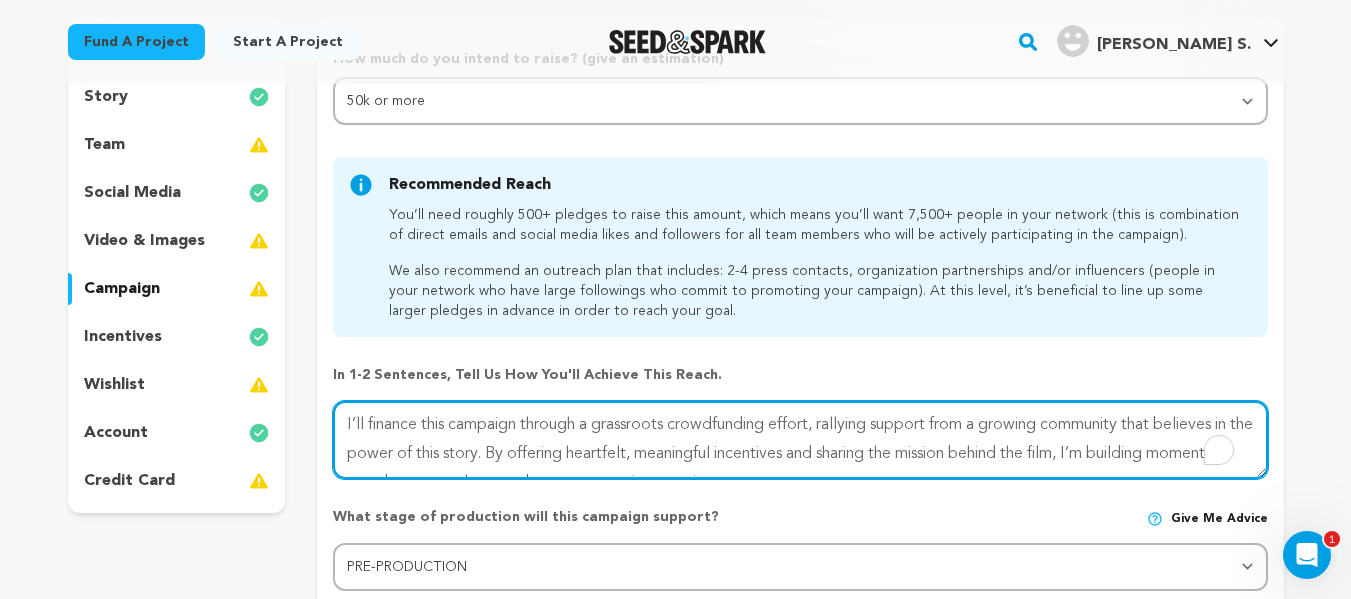 scroll, scrollTop: 16, scrollLeft: 0, axis: vertical 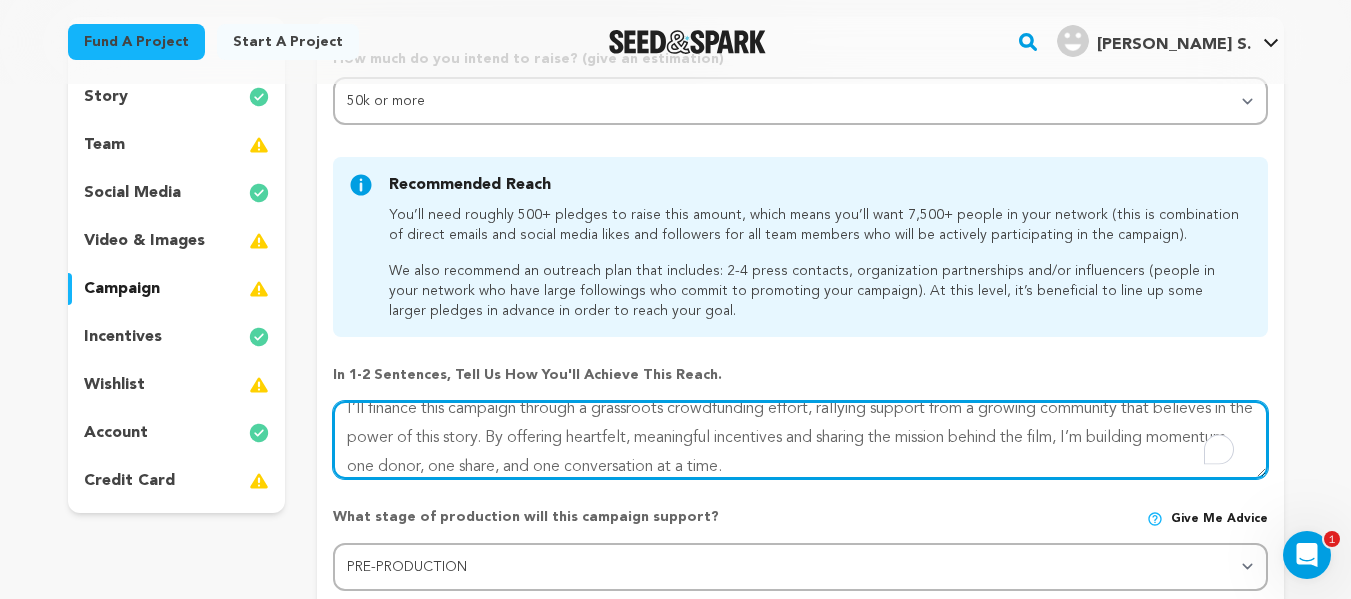 type on "I’ll finance this campaign through a grassroots crowdfunding effort, rallying support from a growing community that believes in the power of this story. By offering heartfelt, meaningful incentives and sharing the mission behind the film, I’m building momentum one donor, one share, and one conversation at a time." 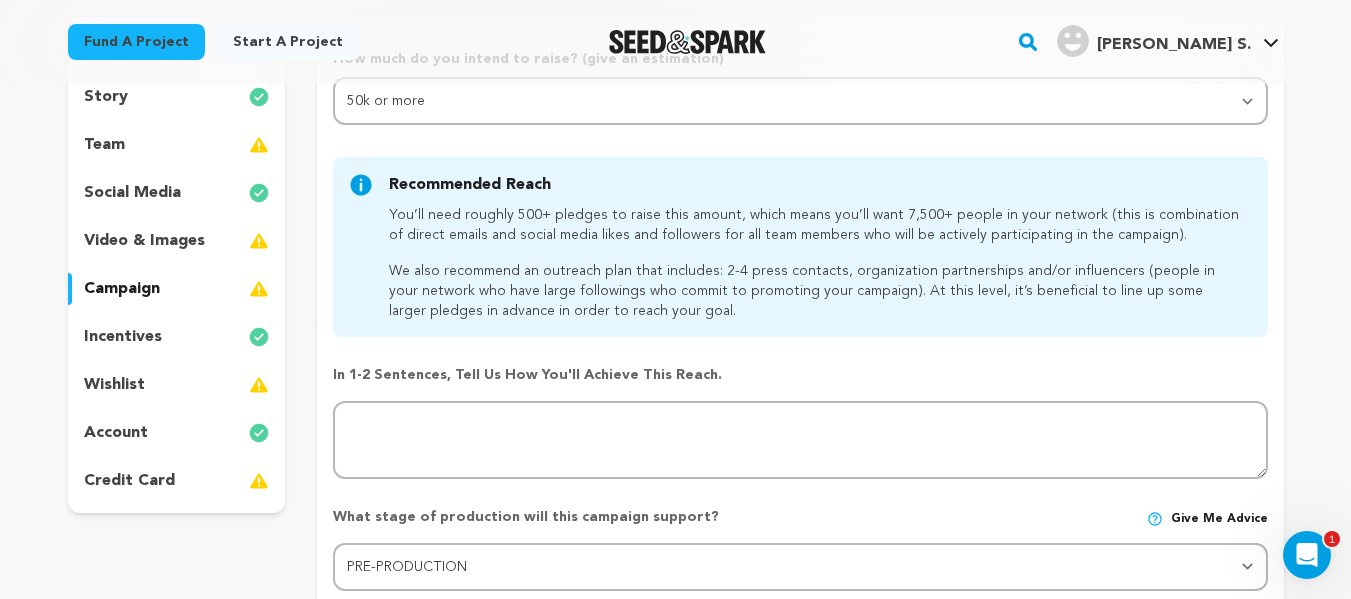 scroll, scrollTop: 28, scrollLeft: 0, axis: vertical 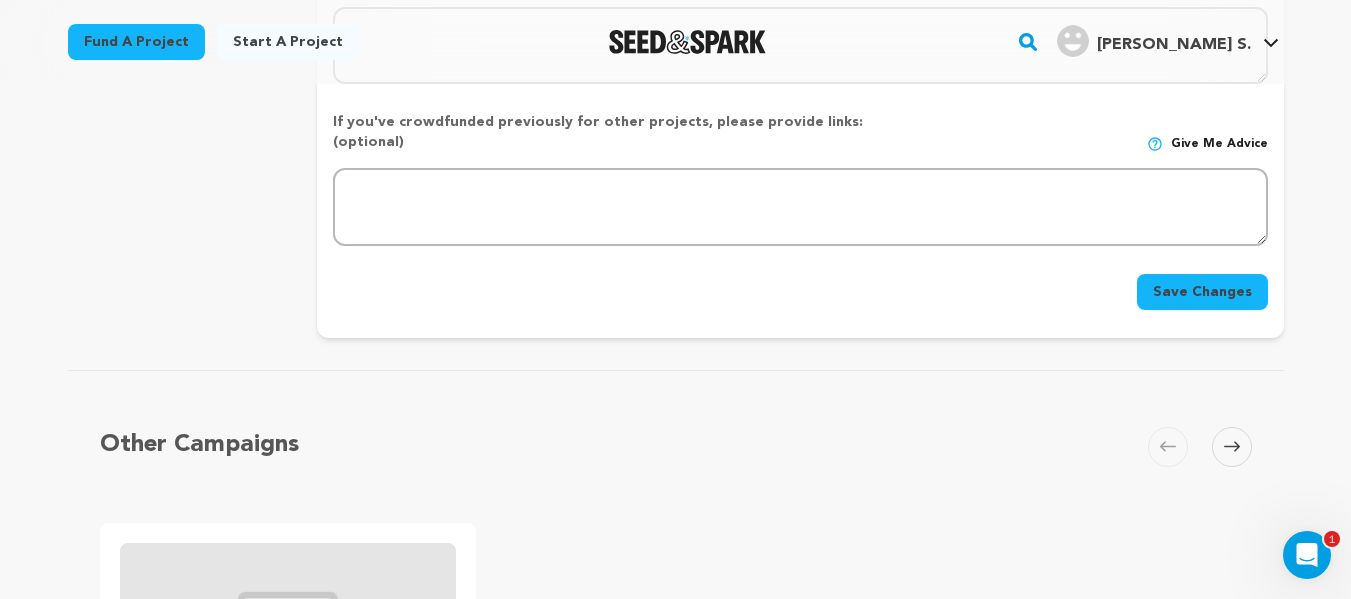 click on "Save Changes" at bounding box center (1202, 292) 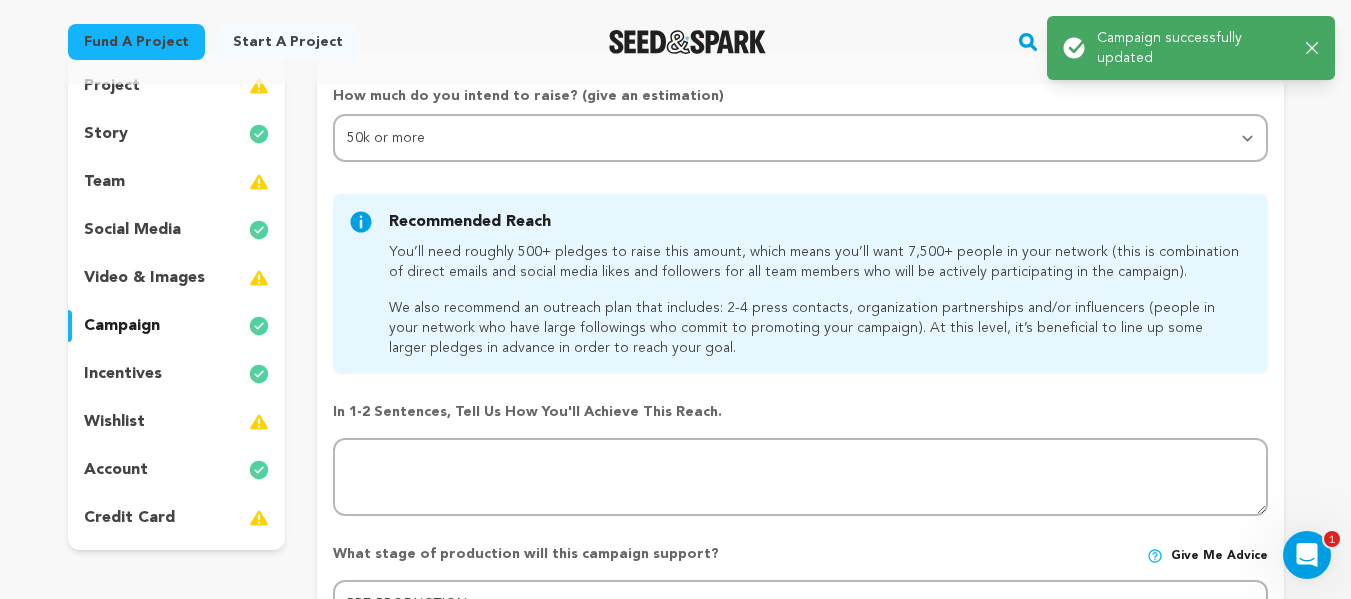 scroll, scrollTop: 185, scrollLeft: 0, axis: vertical 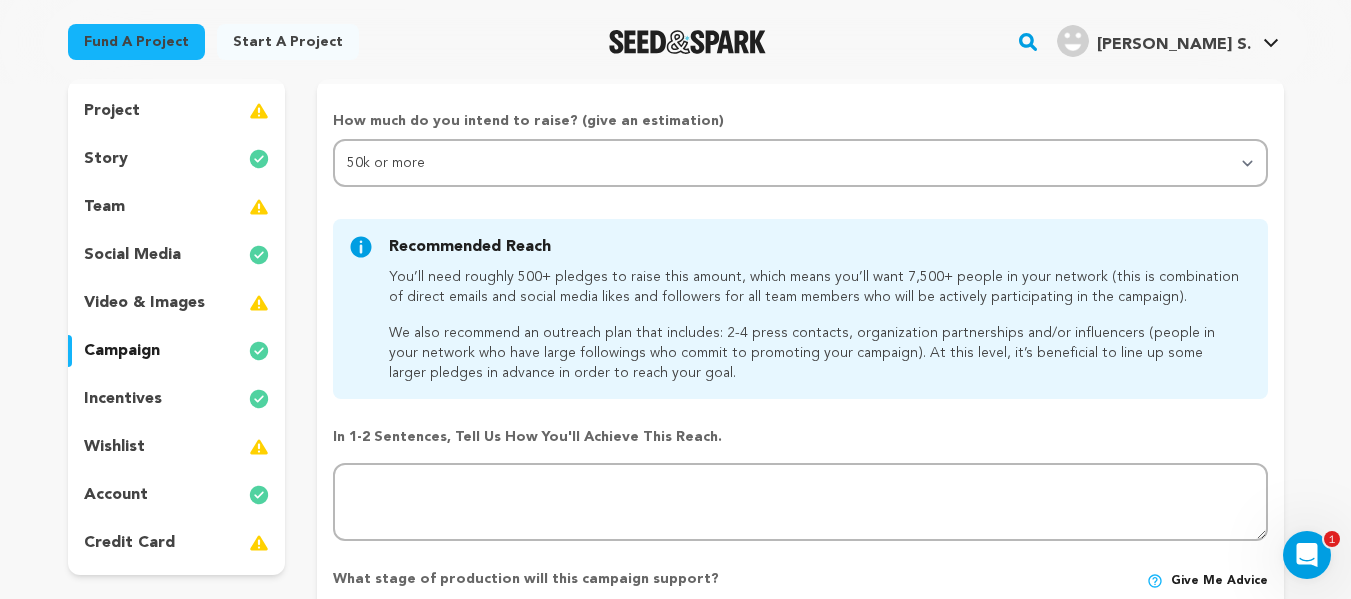 click on "video & images" at bounding box center (177, 303) 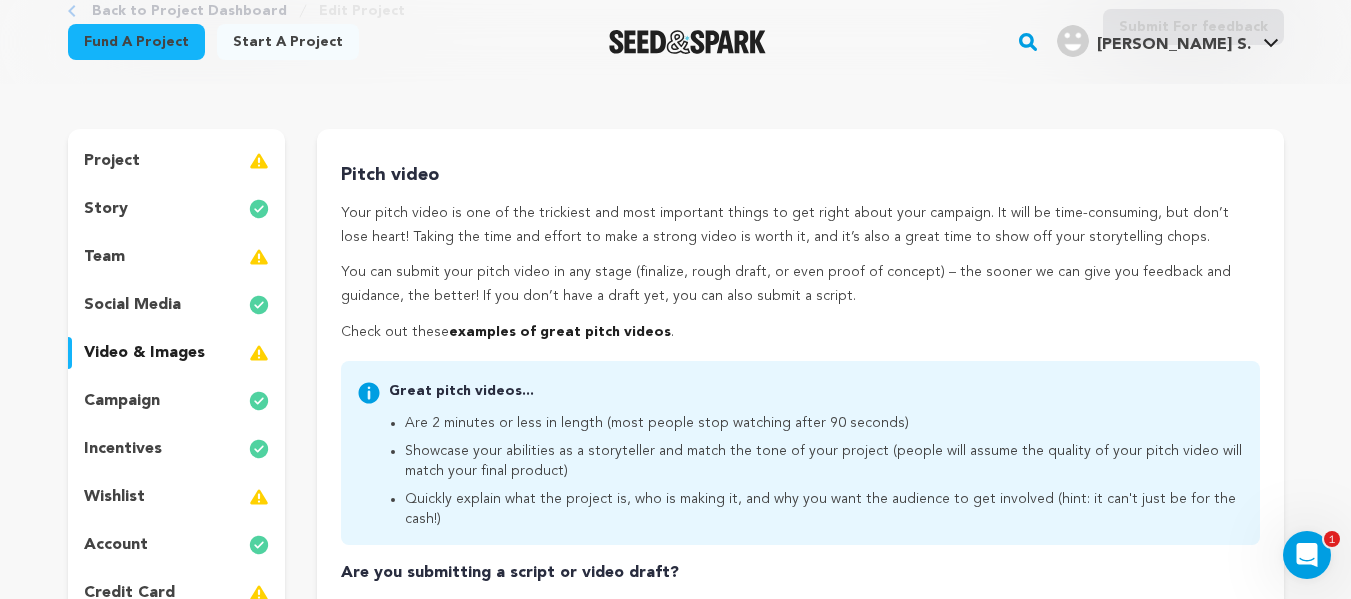 scroll, scrollTop: 134, scrollLeft: 0, axis: vertical 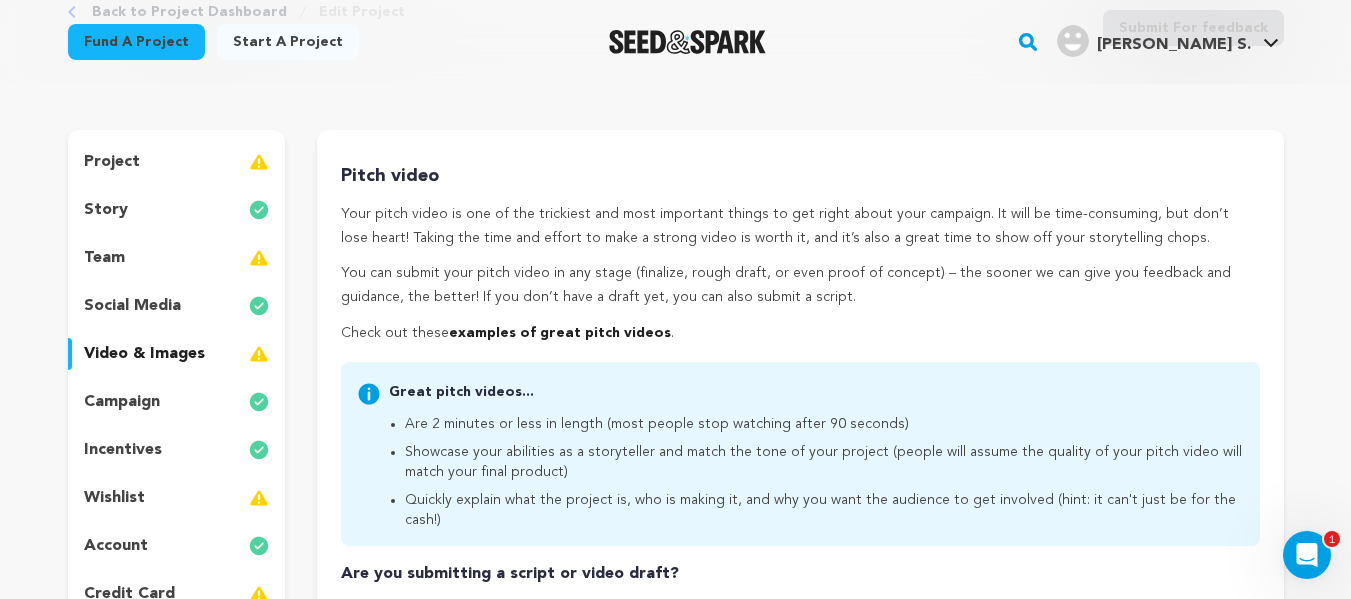 click on "team" at bounding box center [177, 258] 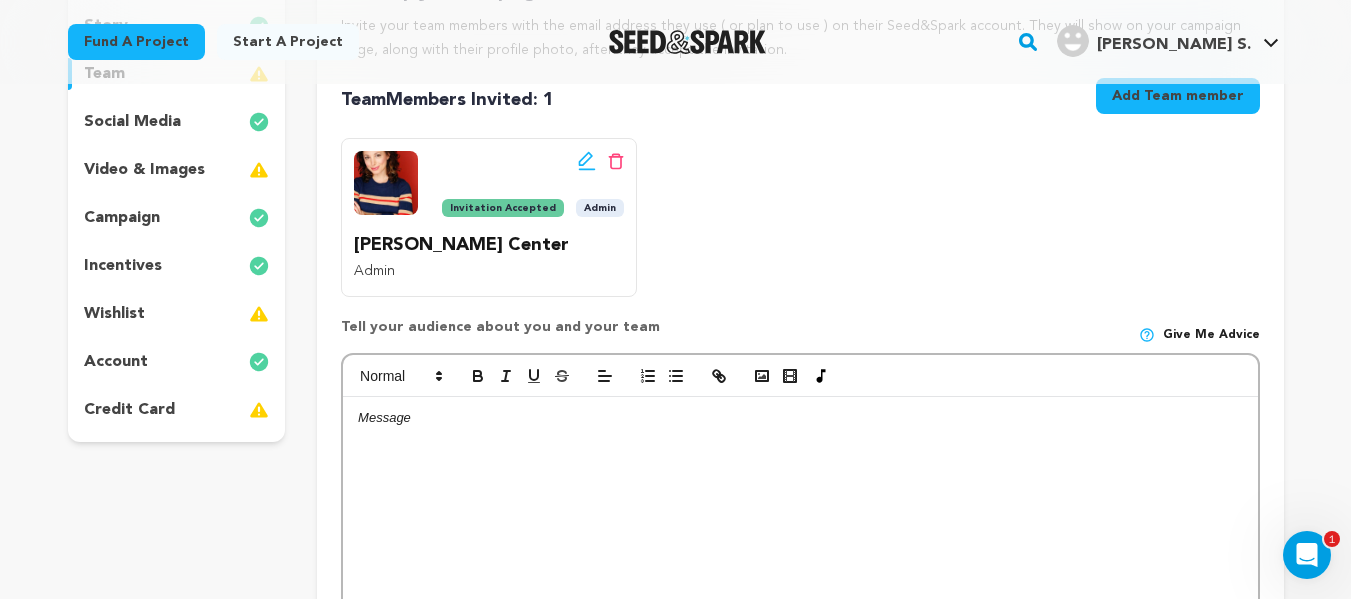 scroll, scrollTop: 319, scrollLeft: 0, axis: vertical 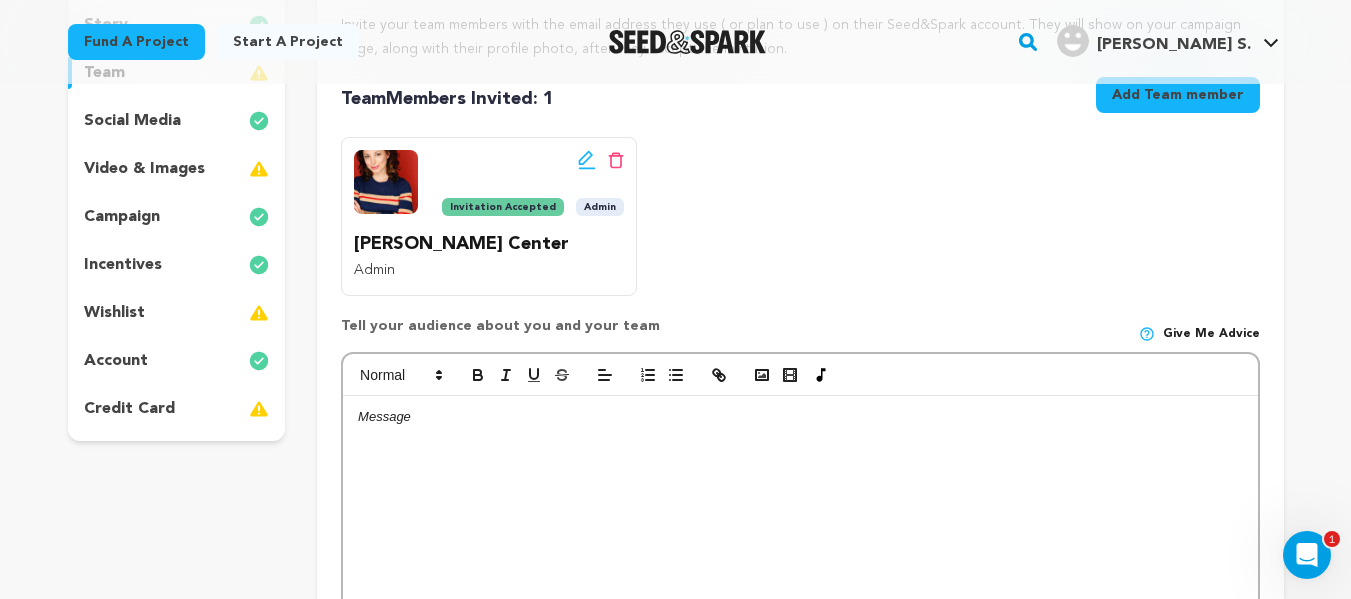 click on "credit card" at bounding box center [177, 409] 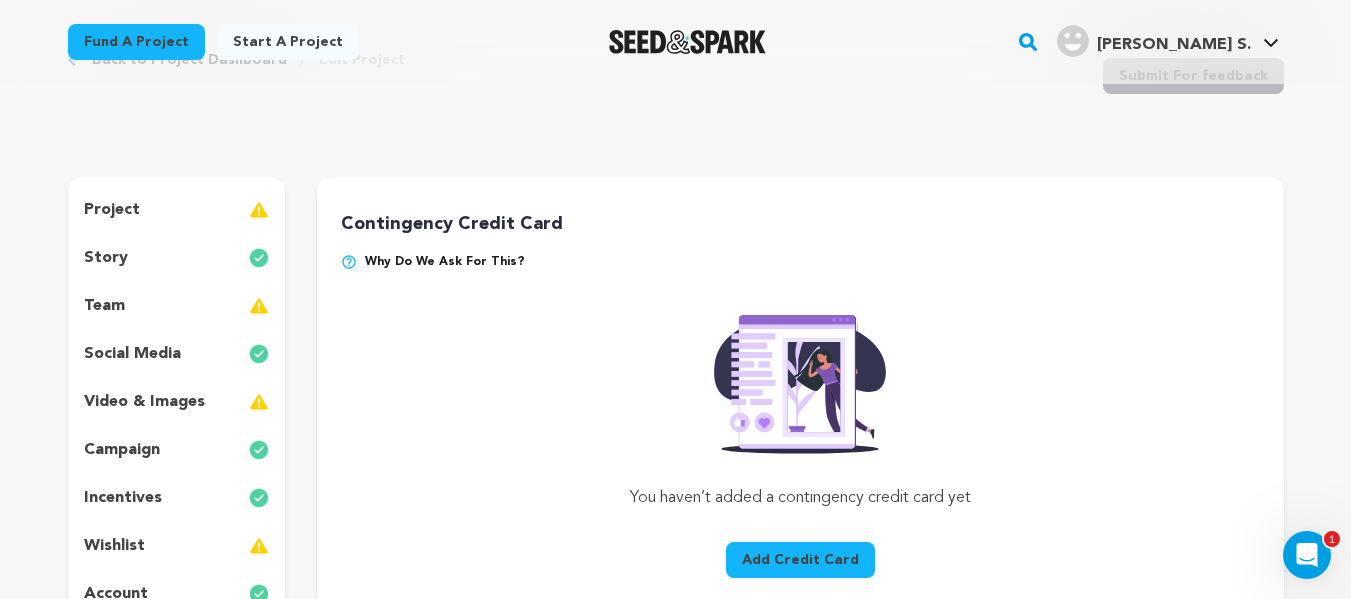 scroll, scrollTop: 85, scrollLeft: 0, axis: vertical 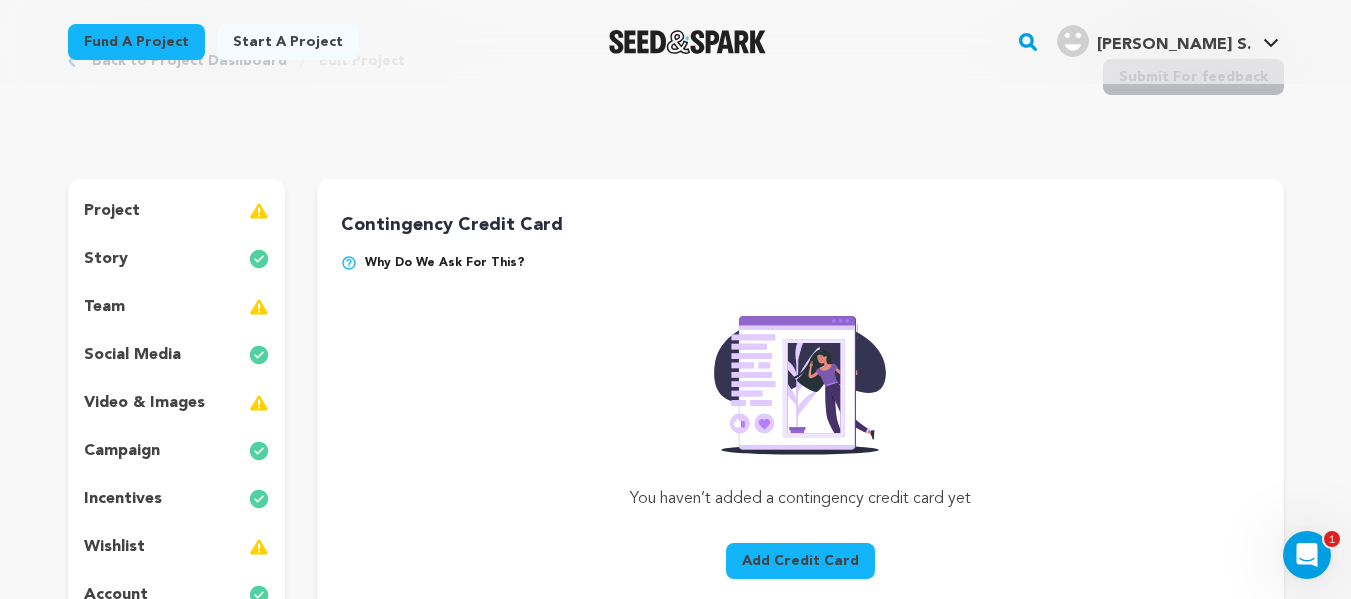 click at bounding box center [349, 263] 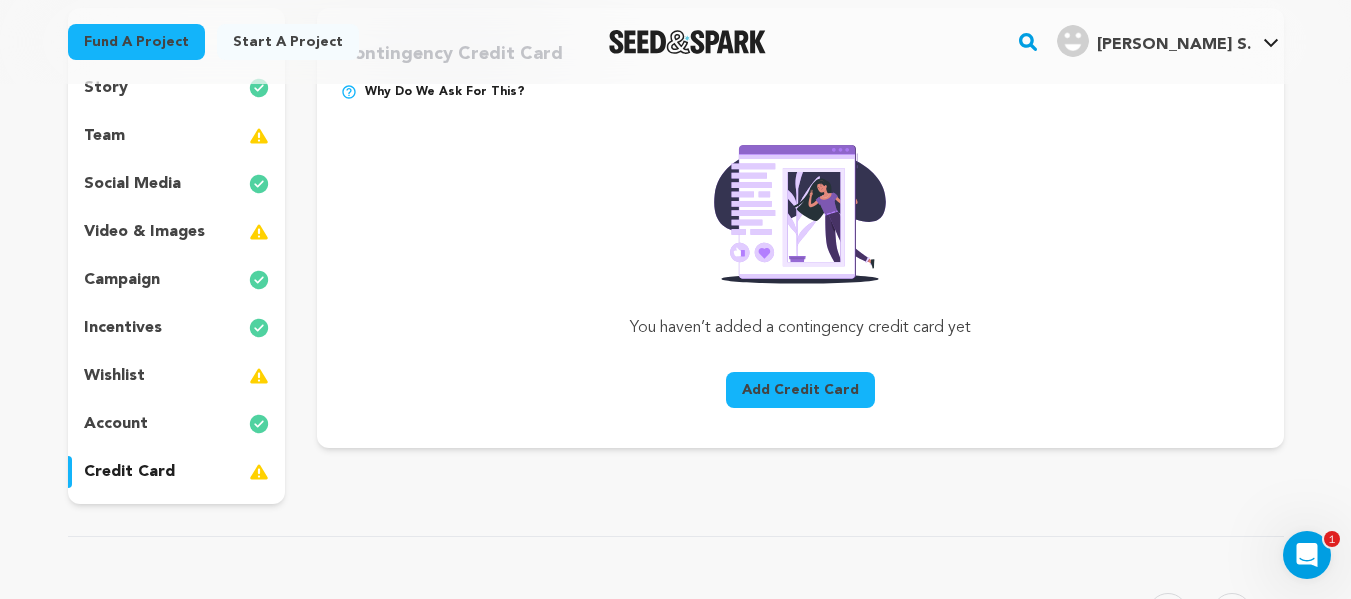 scroll, scrollTop: 197, scrollLeft: 0, axis: vertical 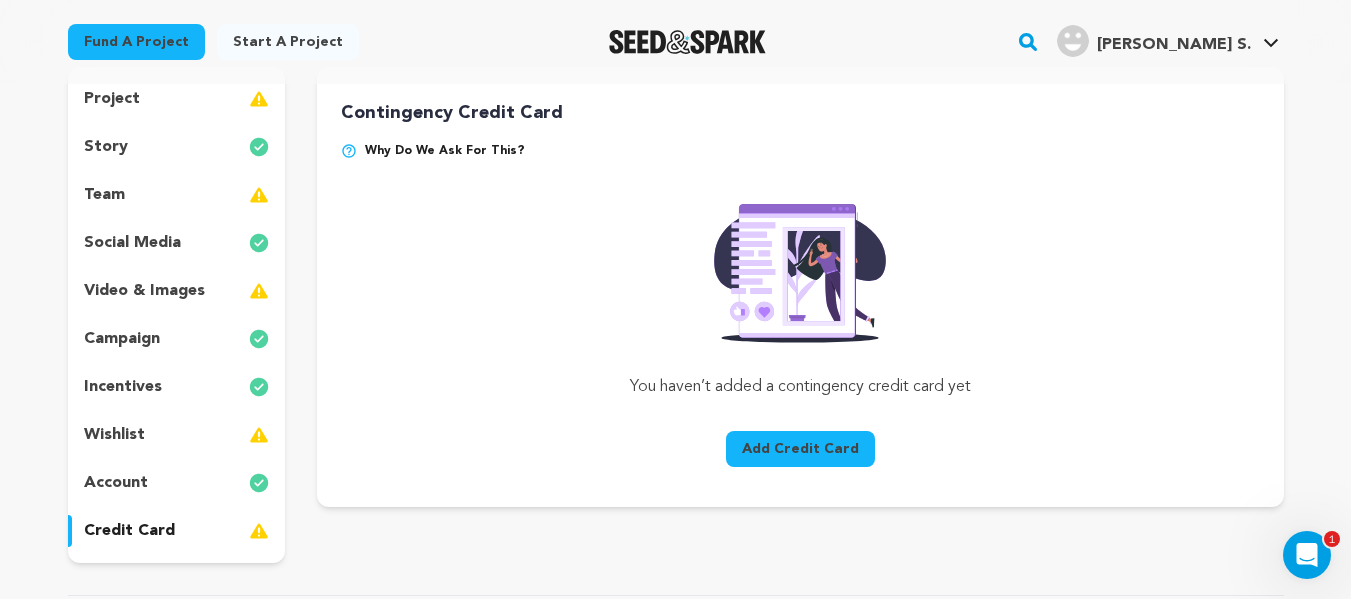 click at bounding box center (349, 151) 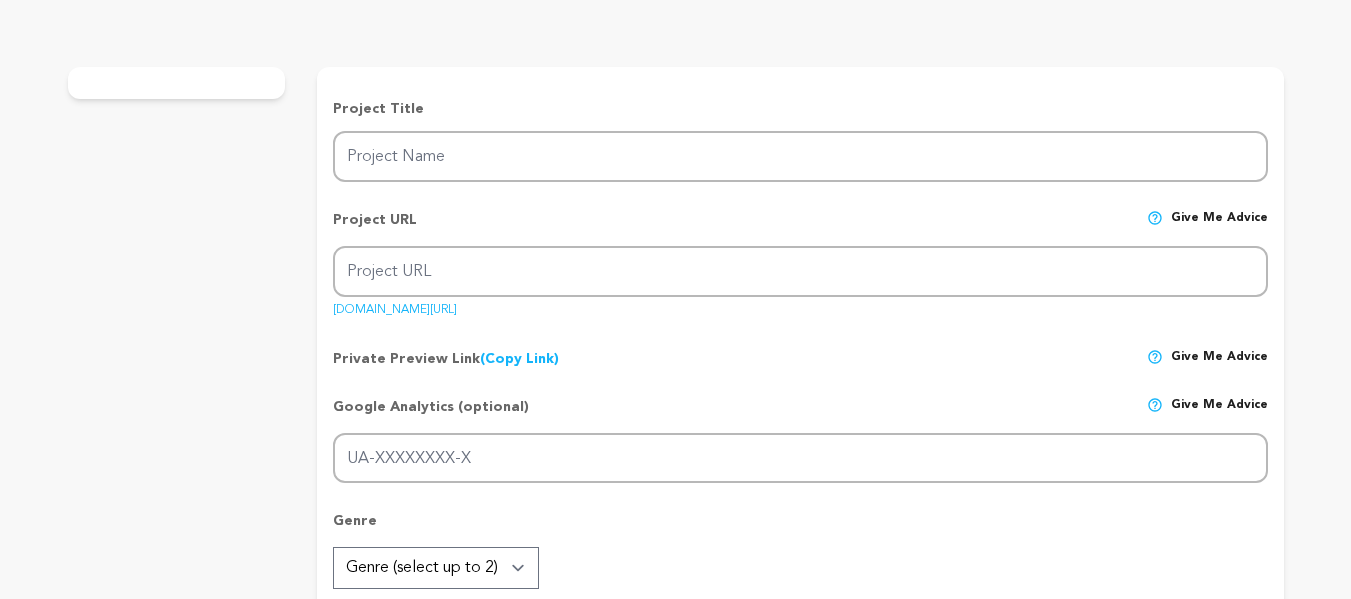 scroll, scrollTop: 0, scrollLeft: 0, axis: both 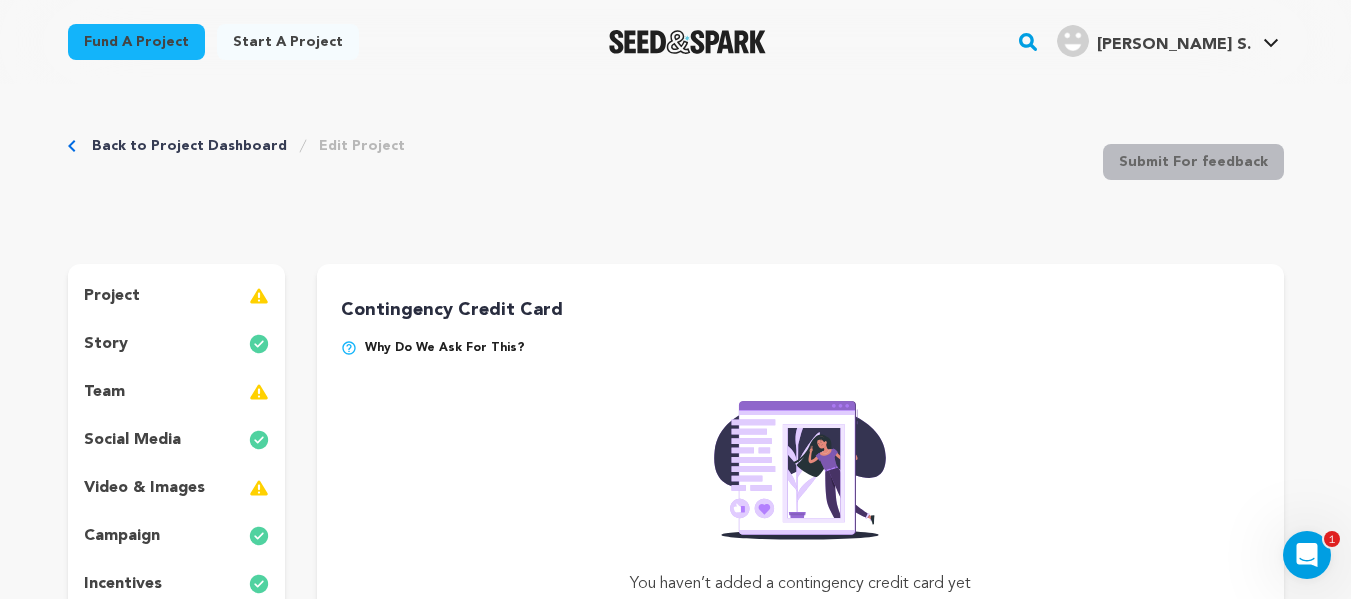 click at bounding box center [349, 348] 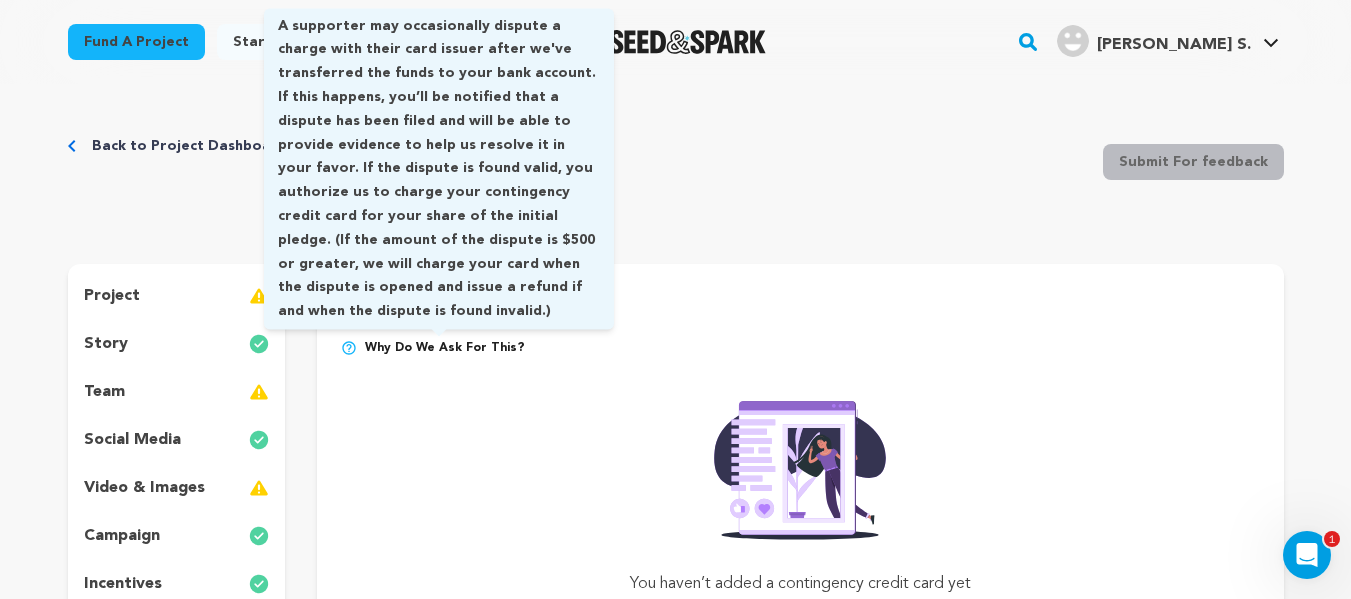 click on "Why do we ask for this?" at bounding box center (445, 348) 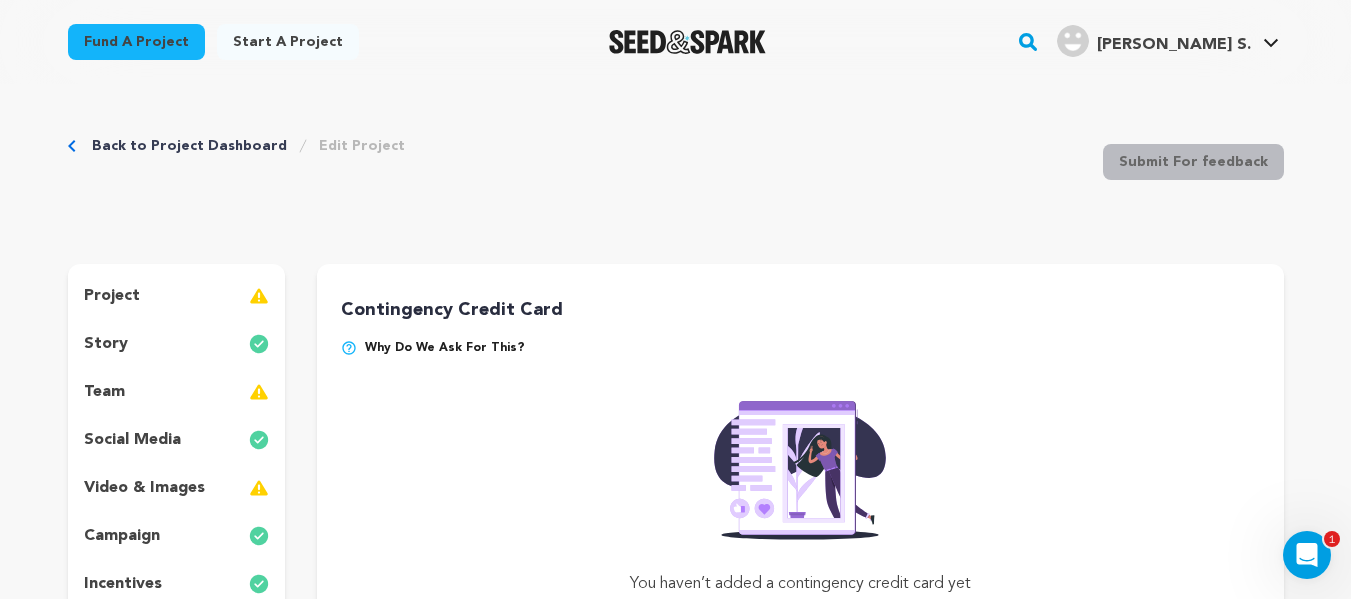 click on "Why do we ask for this?" at bounding box center [445, 348] 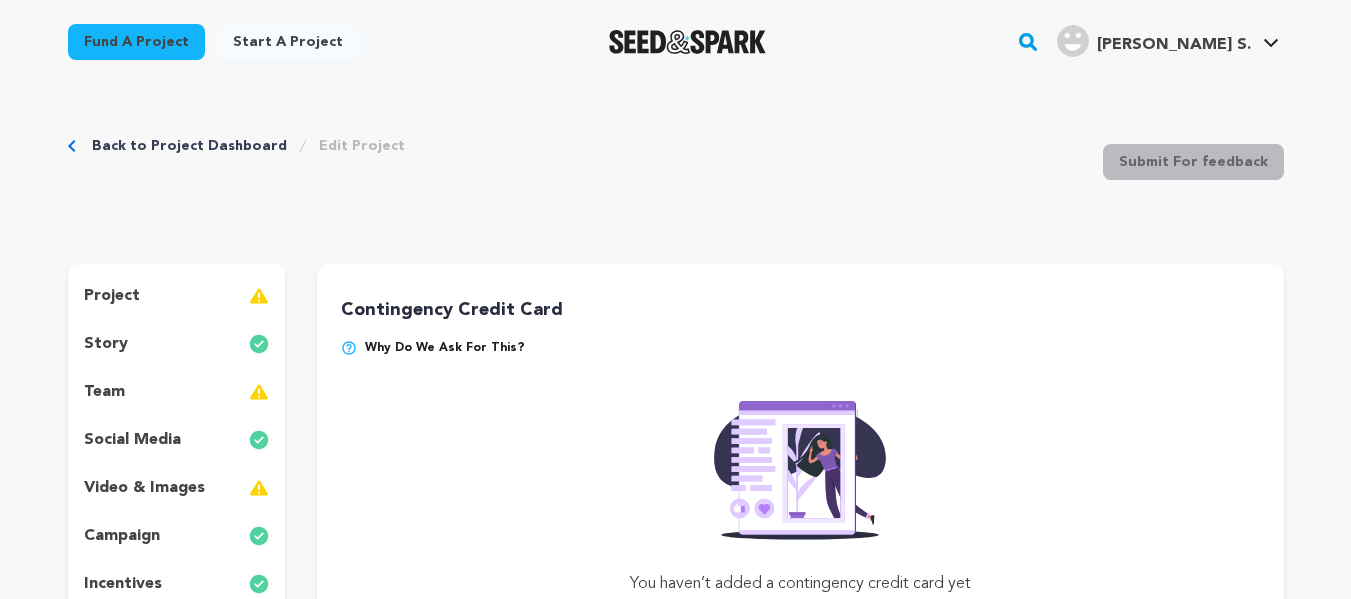 scroll, scrollTop: 0, scrollLeft: 0, axis: both 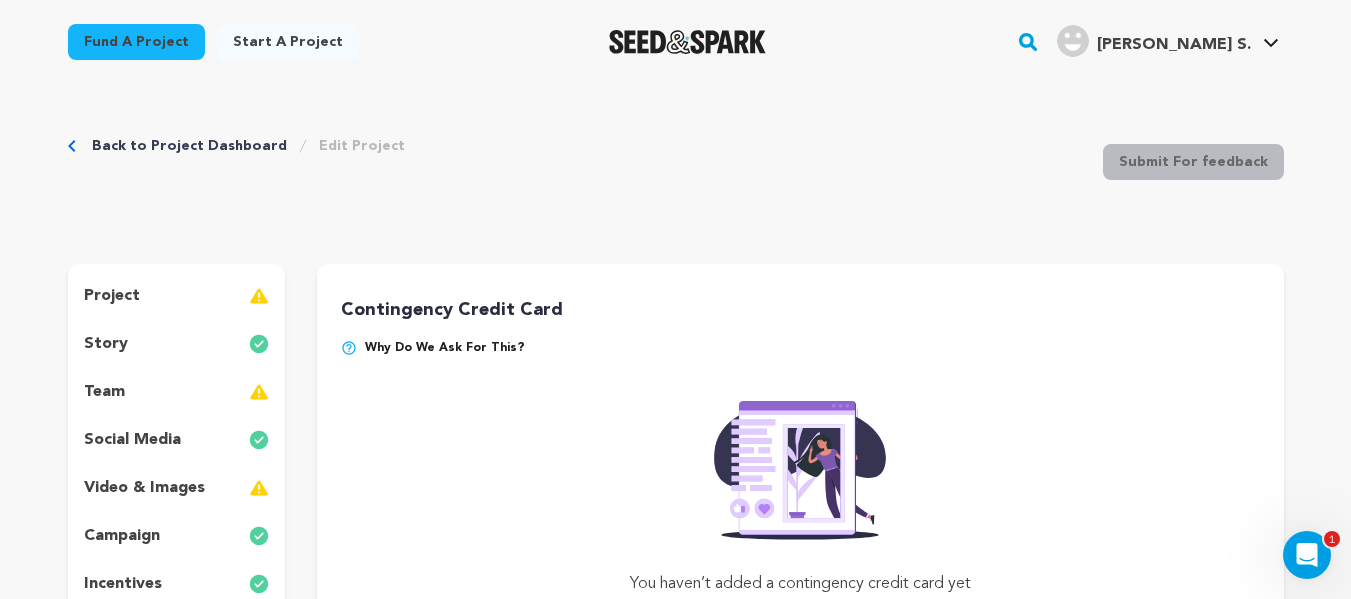 click at bounding box center [349, 348] 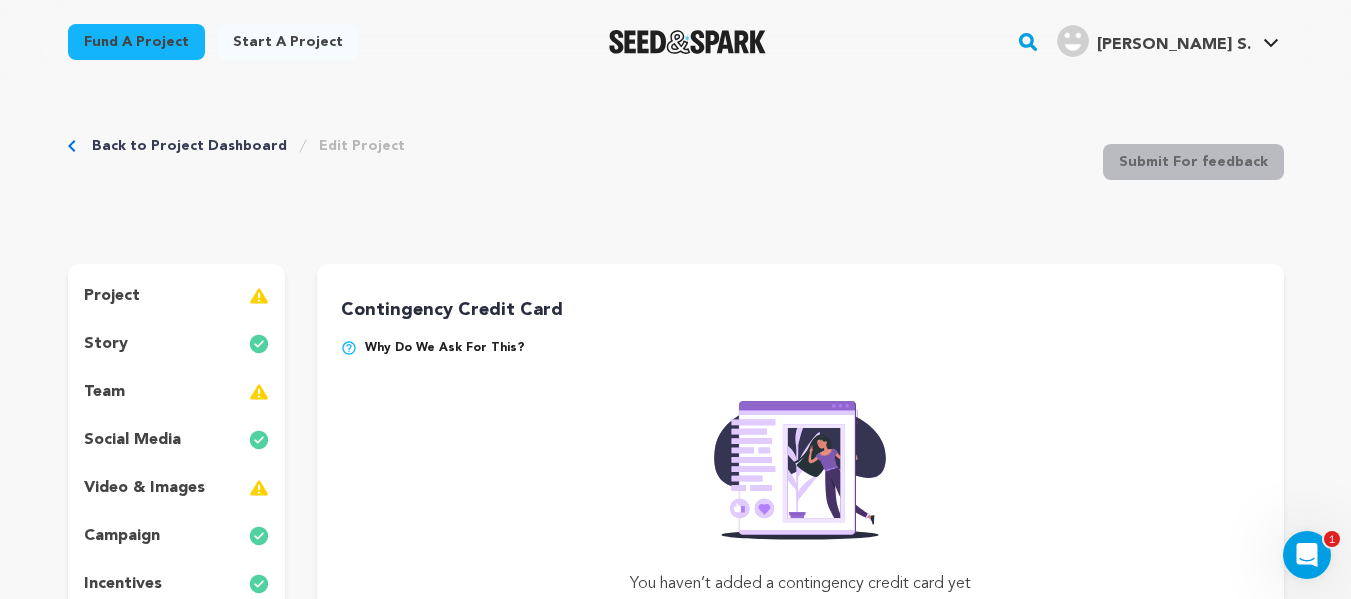click at bounding box center [349, 348] 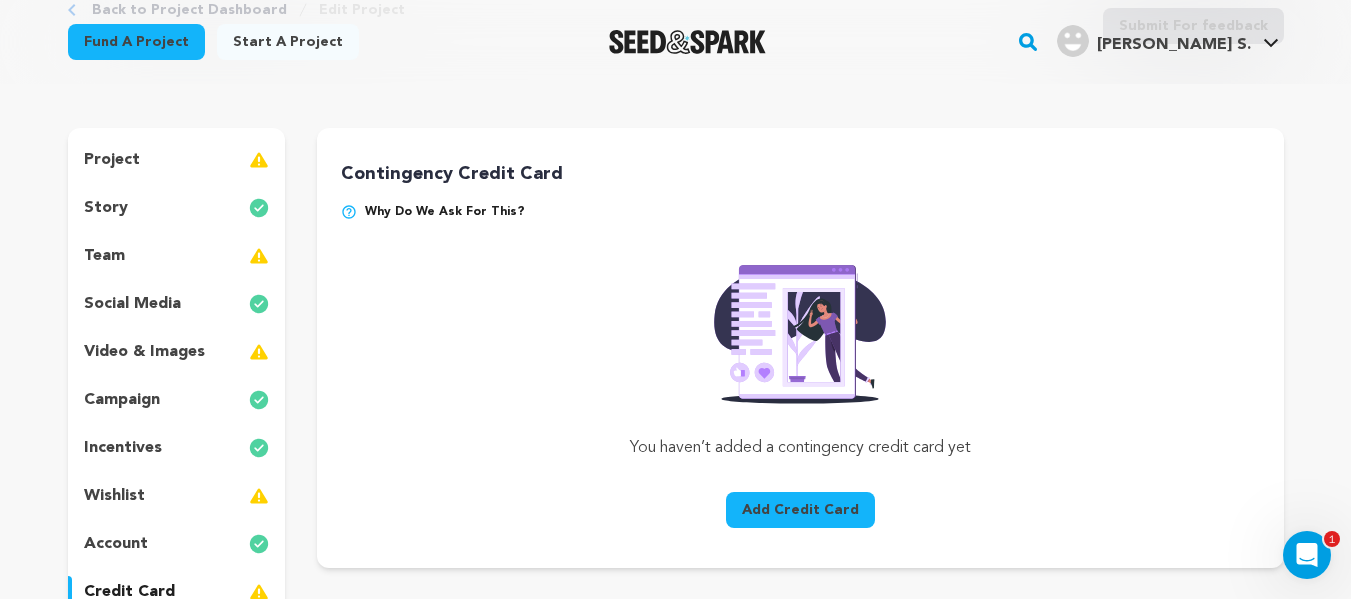 scroll, scrollTop: 135, scrollLeft: 0, axis: vertical 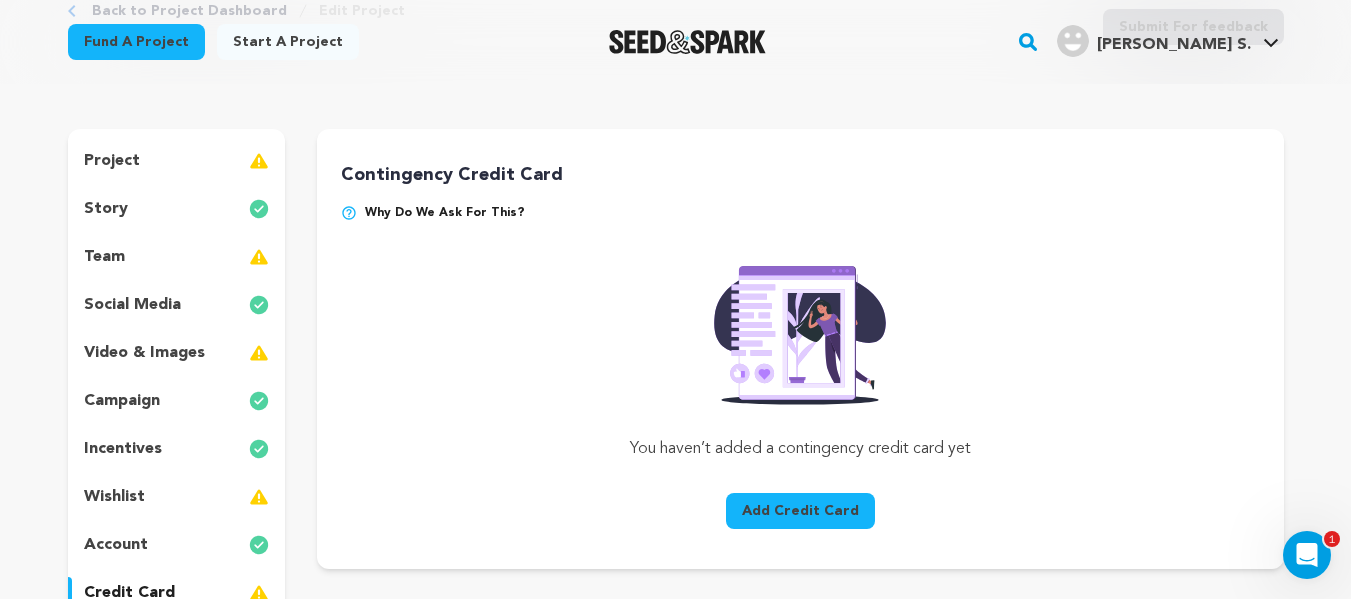 click on "team" at bounding box center [177, 257] 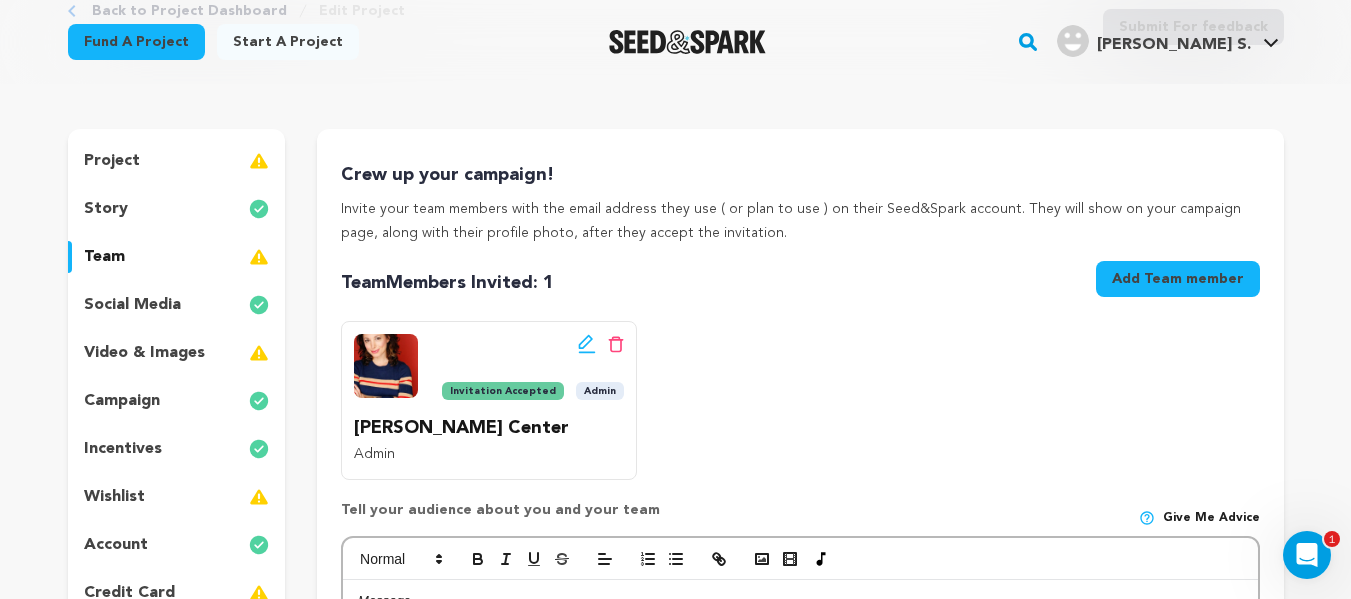 click on "project" at bounding box center [177, 161] 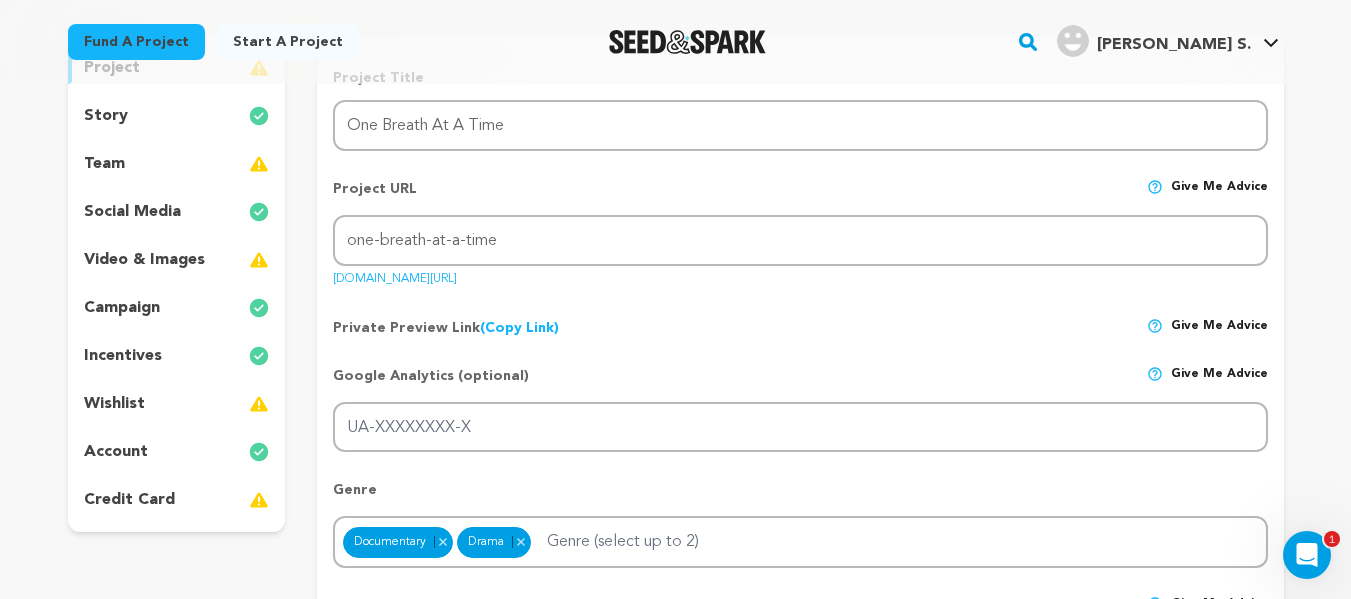 scroll, scrollTop: 0, scrollLeft: 0, axis: both 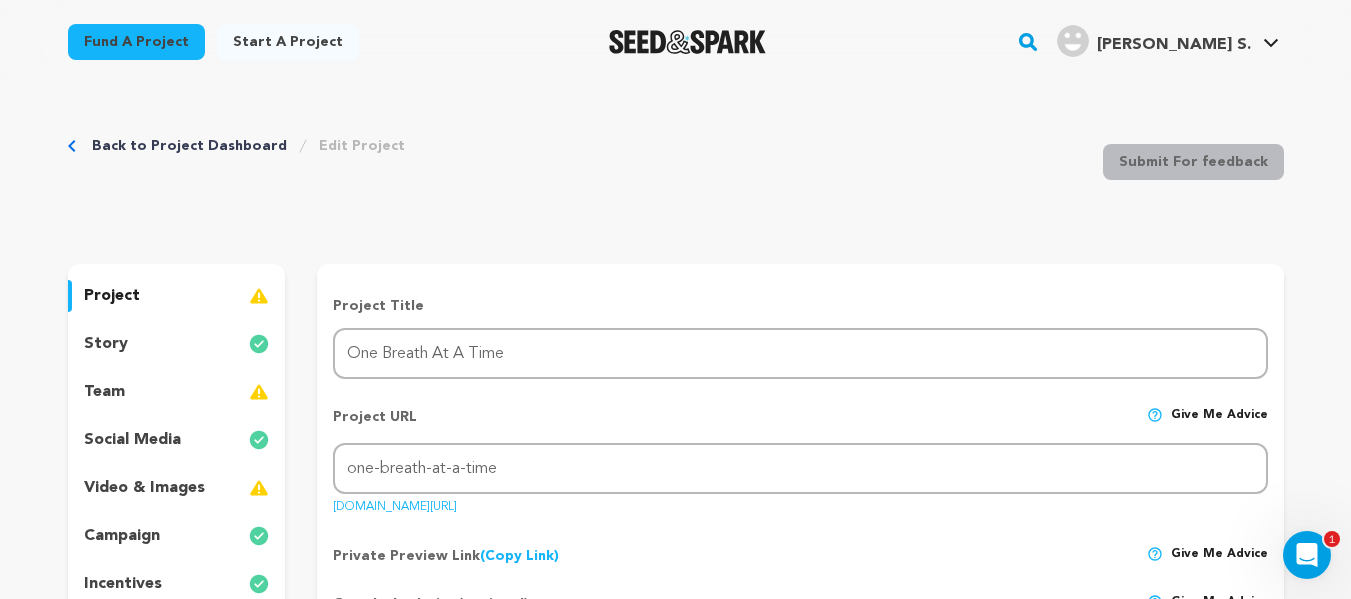 click on "Back to Project Dashboard" at bounding box center [189, 146] 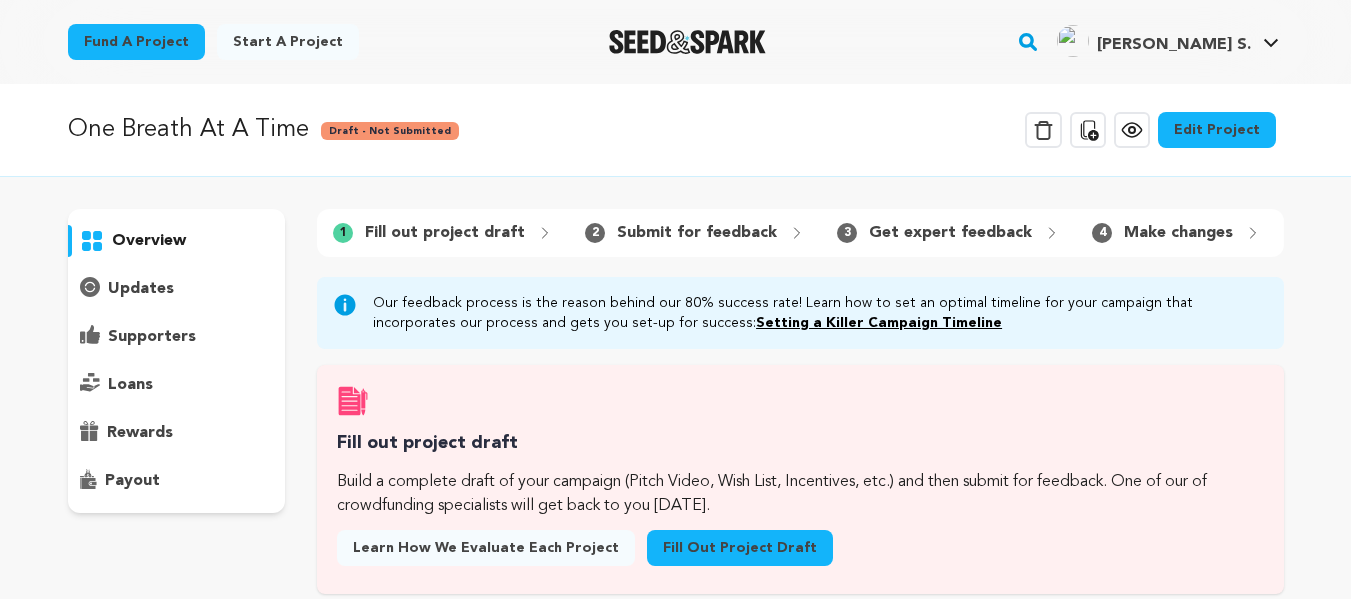 scroll, scrollTop: 0, scrollLeft: 0, axis: both 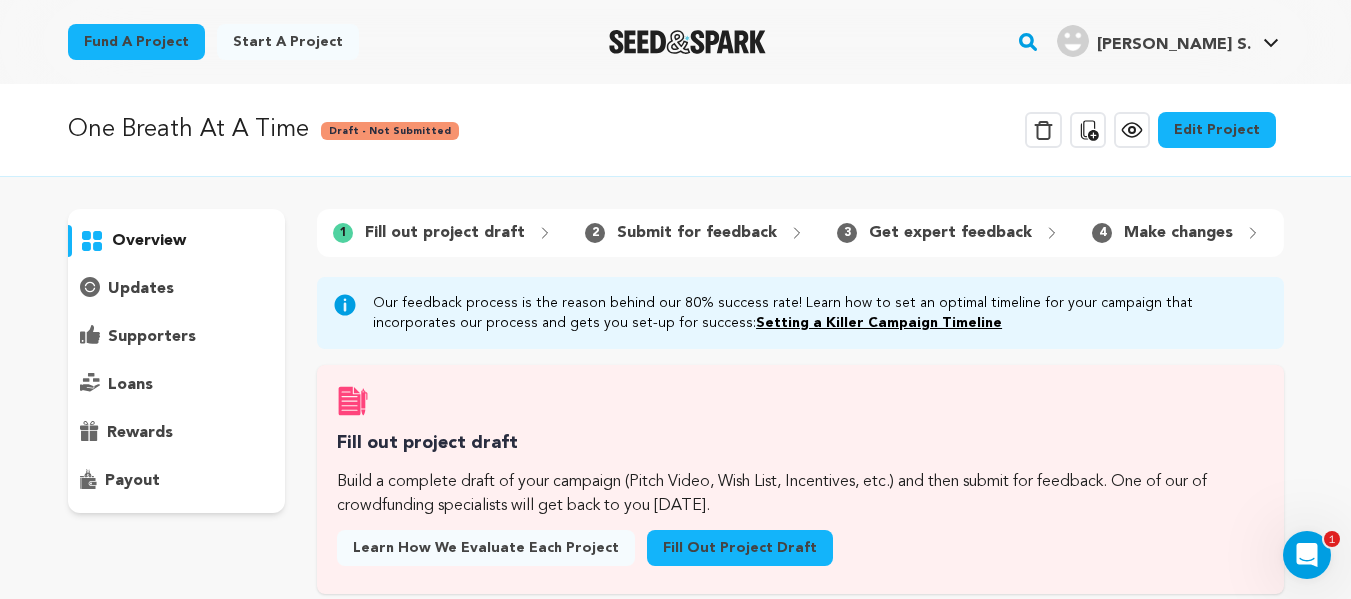 click 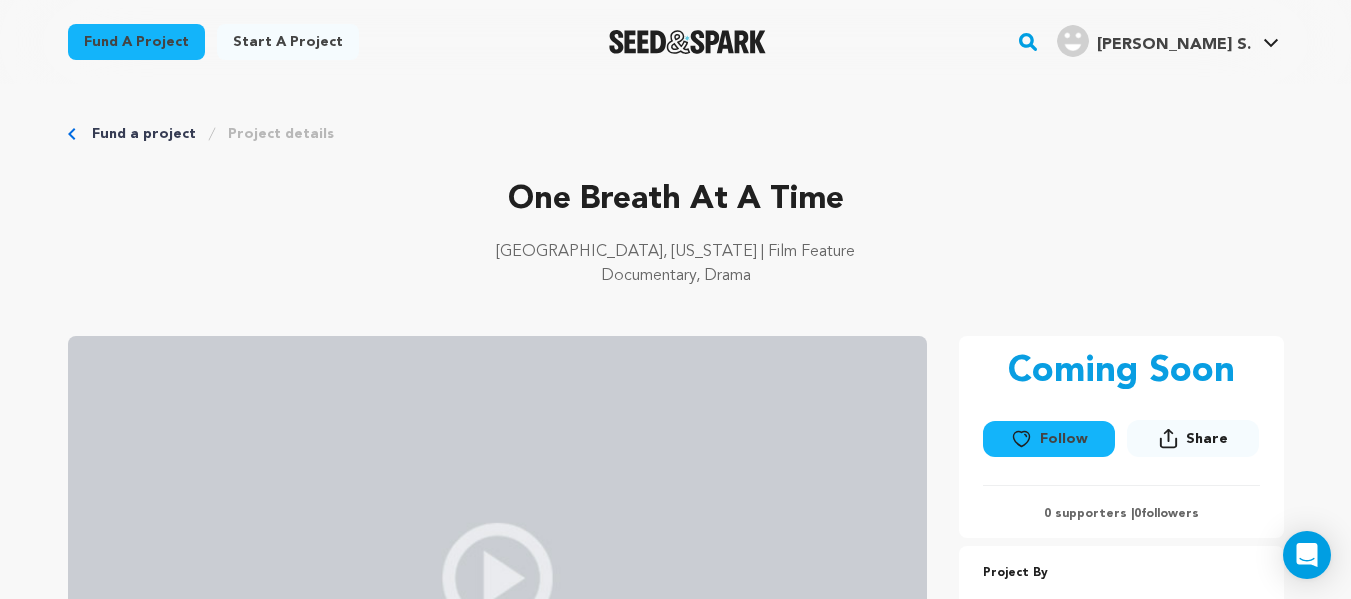 scroll, scrollTop: 0, scrollLeft: 0, axis: both 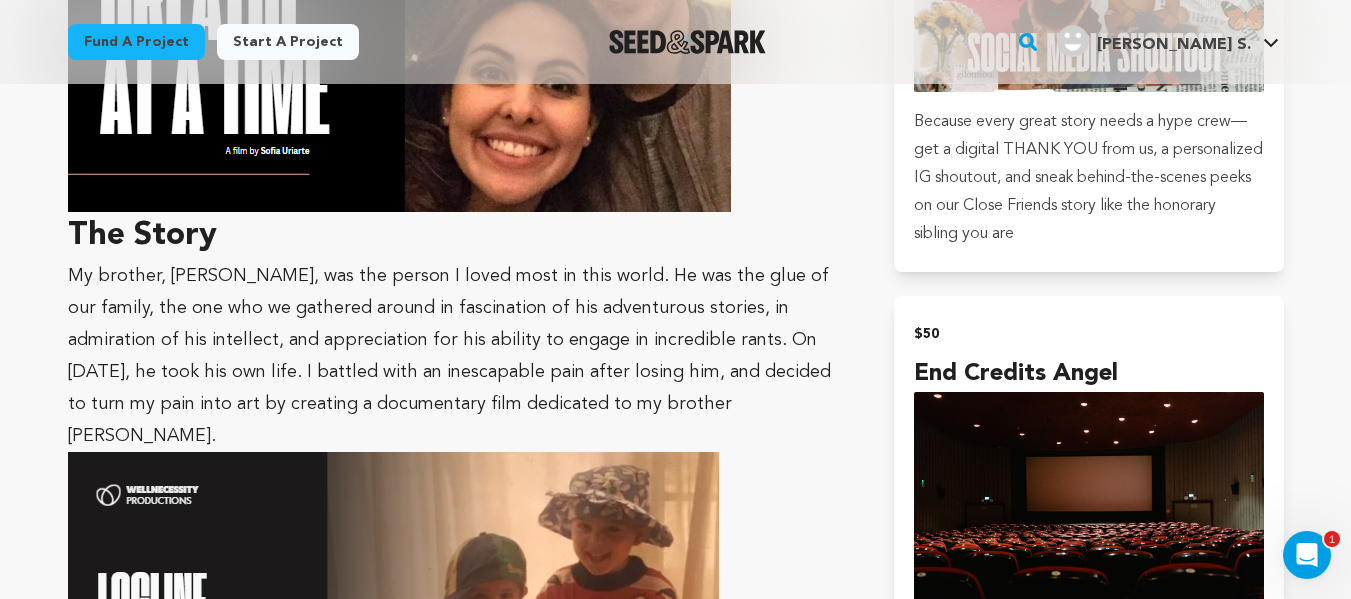 click at bounding box center [457, 632] 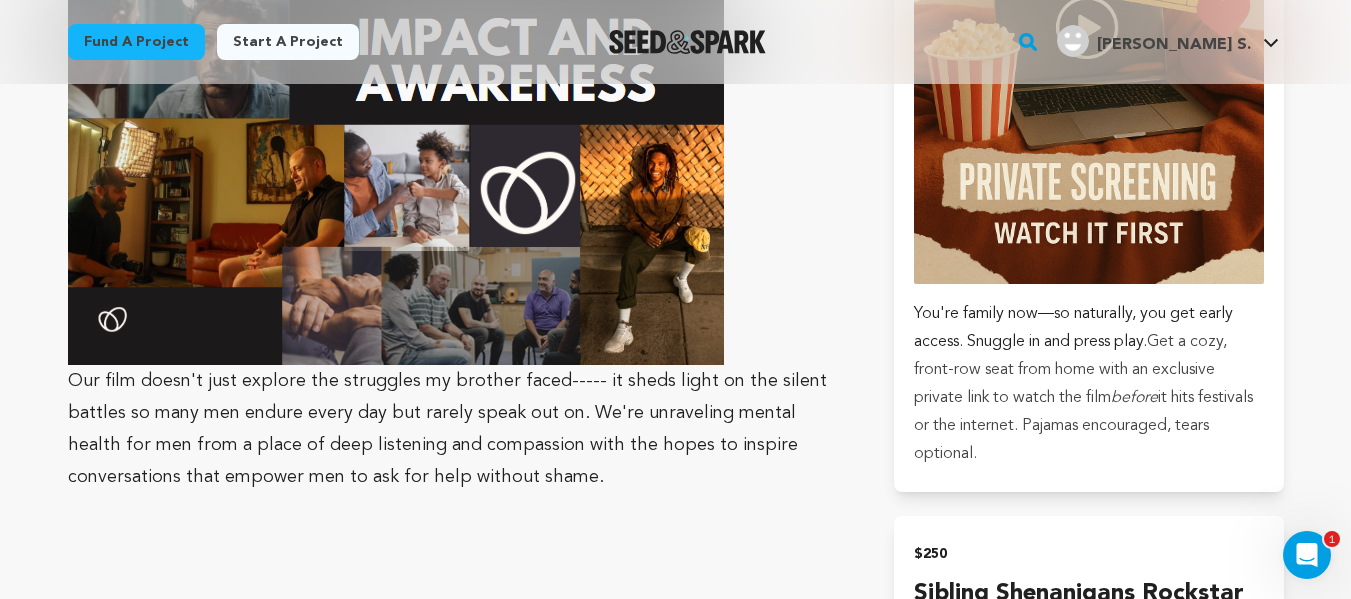 scroll, scrollTop: 2389, scrollLeft: 0, axis: vertical 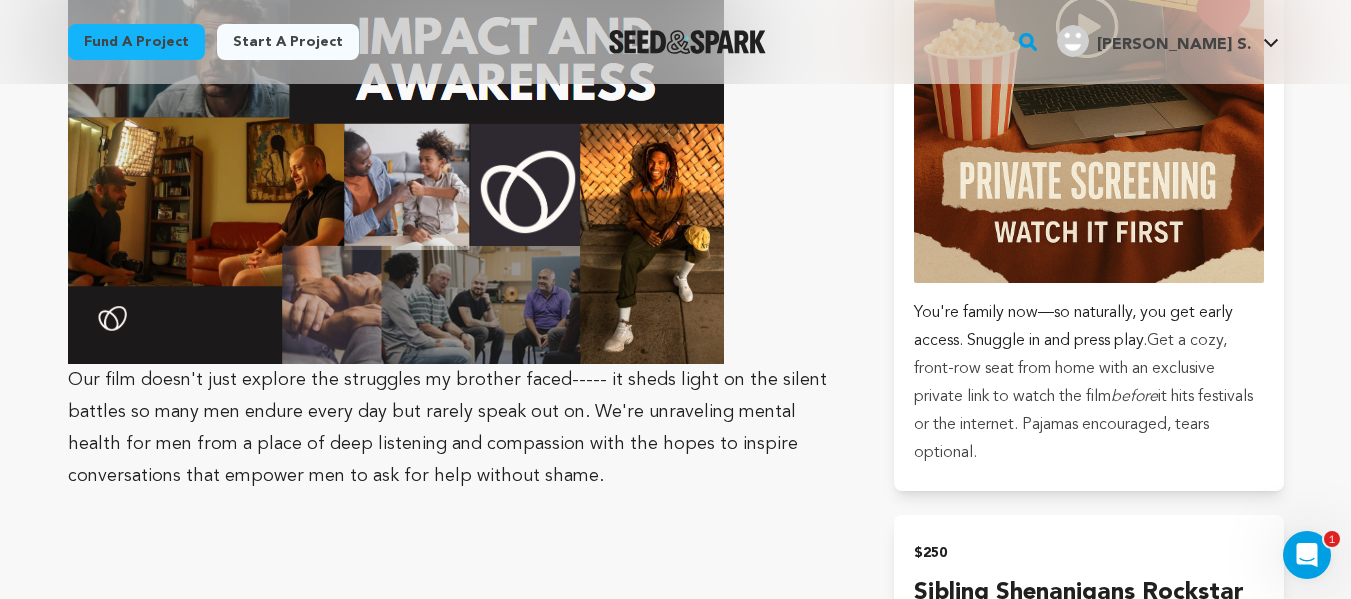 click on "Our film doesn't just explore the struggles my brother faced----- it sheds light on the silent battles so many men endure every day but rarely speak out on. We're unraveling mental health for men from a place of deep listening and compassion with the hopes to inspire conversations that empower men to ask for help without shame." at bounding box center [457, 428] 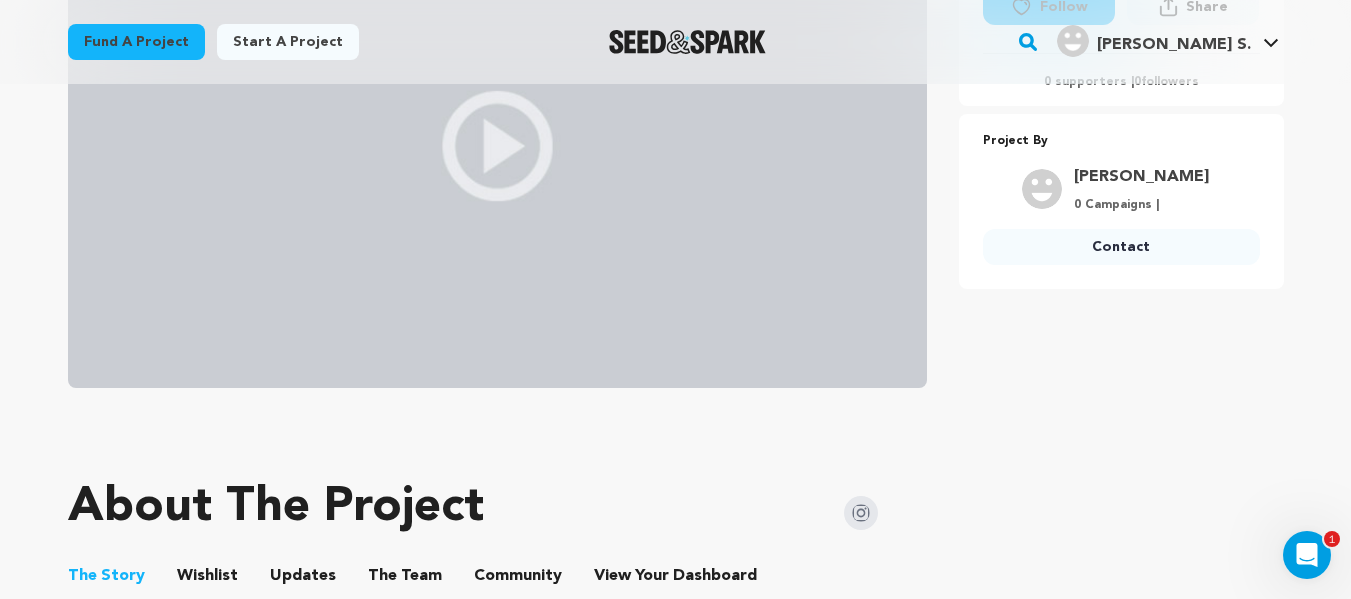 scroll, scrollTop: 418, scrollLeft: 0, axis: vertical 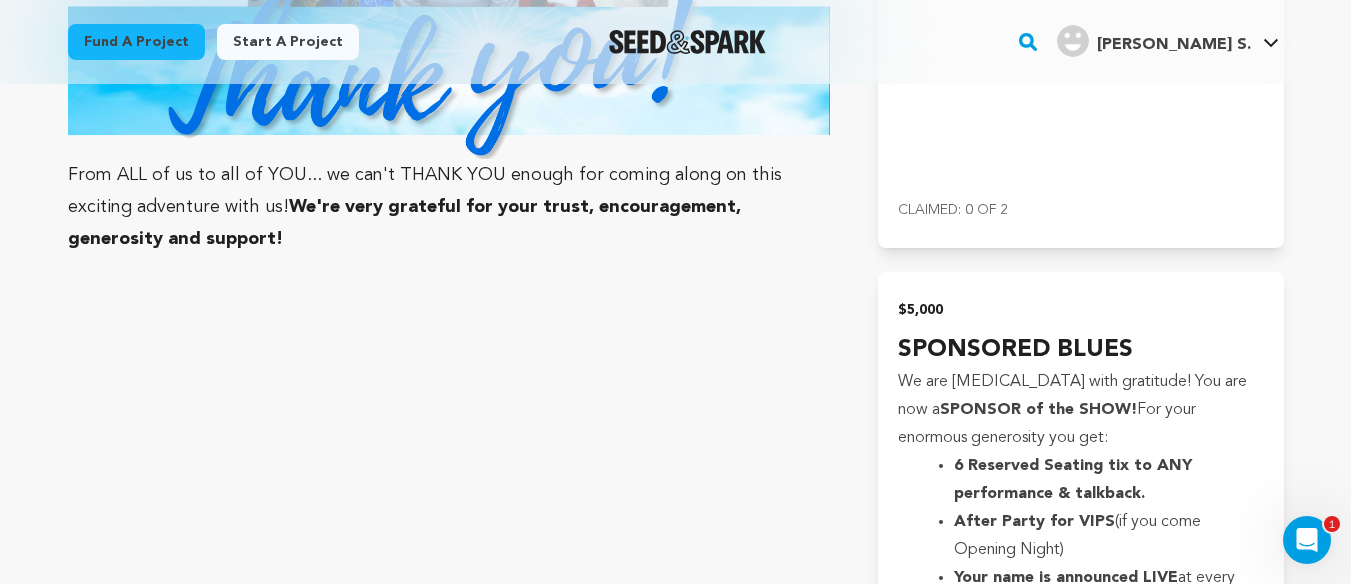click on "Mission Statement
After nearly two years of the pandemic, we could all use a hefty dose of positivity and inspiration, right? Through the power of theater, this story of hope and resilience aims to lift people's spirits, reminding us that, when it comes to matters of the heart, love is love and healing is possible.
The Story
OUT OF THE BLUE is reaching for the sky!
Help us take it above and beyond our initial goal!!
With 2 1/2 weeks left in our campaign, we’re STRETCHING a bit further —
We can’t tell you how MOVING it's been to see this campaign soar in its initial week, reaching our goal of $20,000 IN ONLY 8 DAYS! THANK YOU!
SO WHAT'S NEXT?
Infused with humor and original music,  Out of the Blue" at bounding box center [449, -4544] 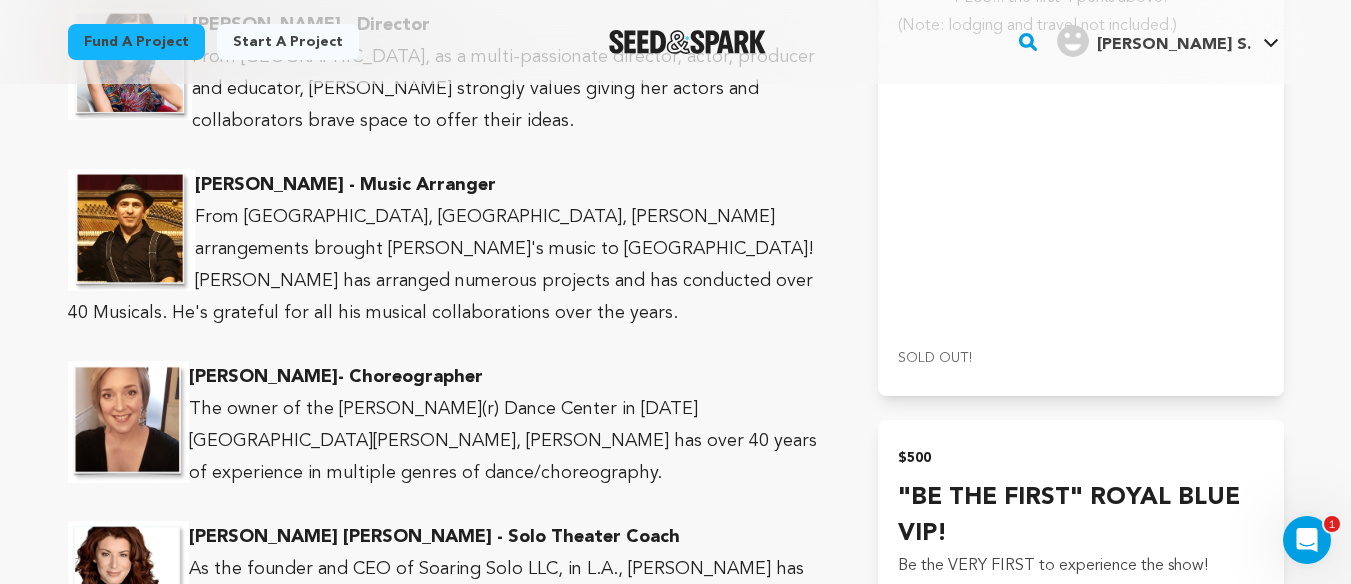 scroll, scrollTop: 7630, scrollLeft: 0, axis: vertical 